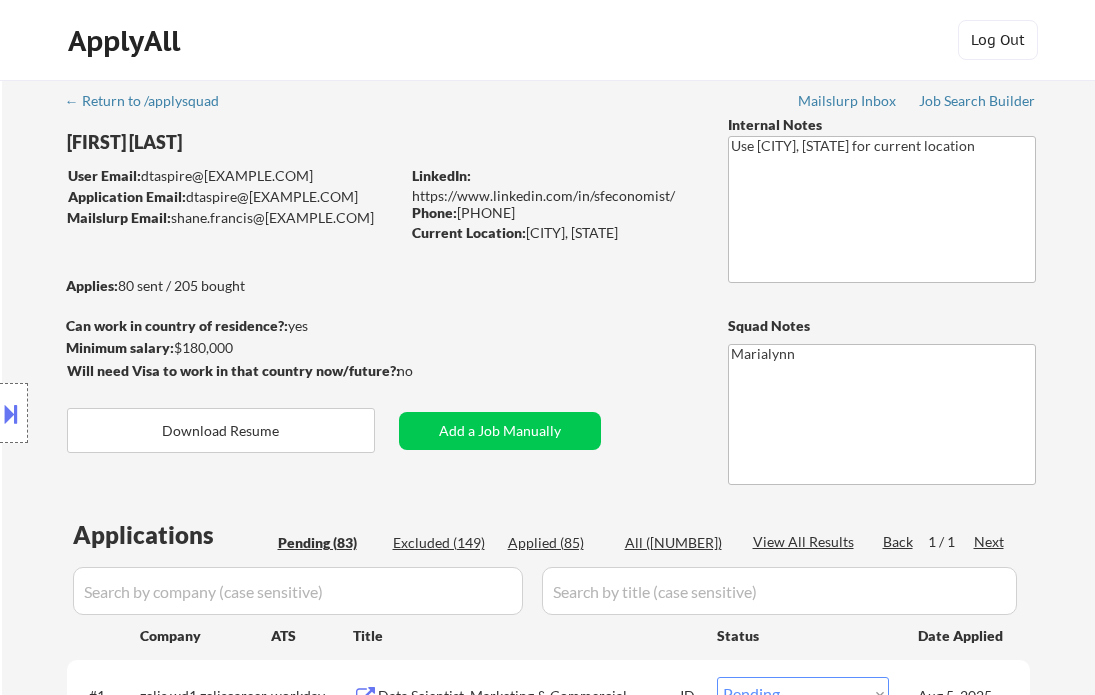 select on ""pending"" 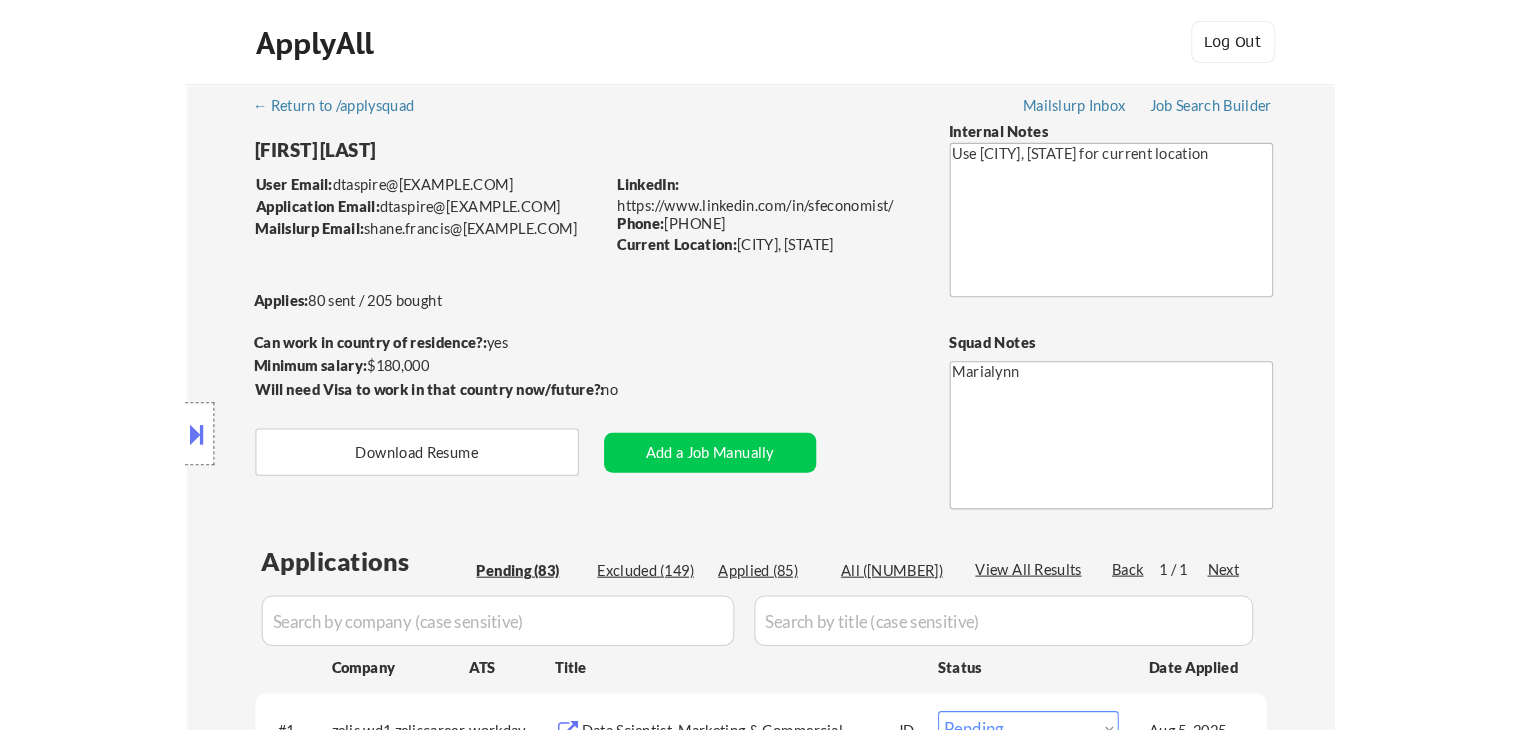 scroll, scrollTop: 5920, scrollLeft: 0, axis: vertical 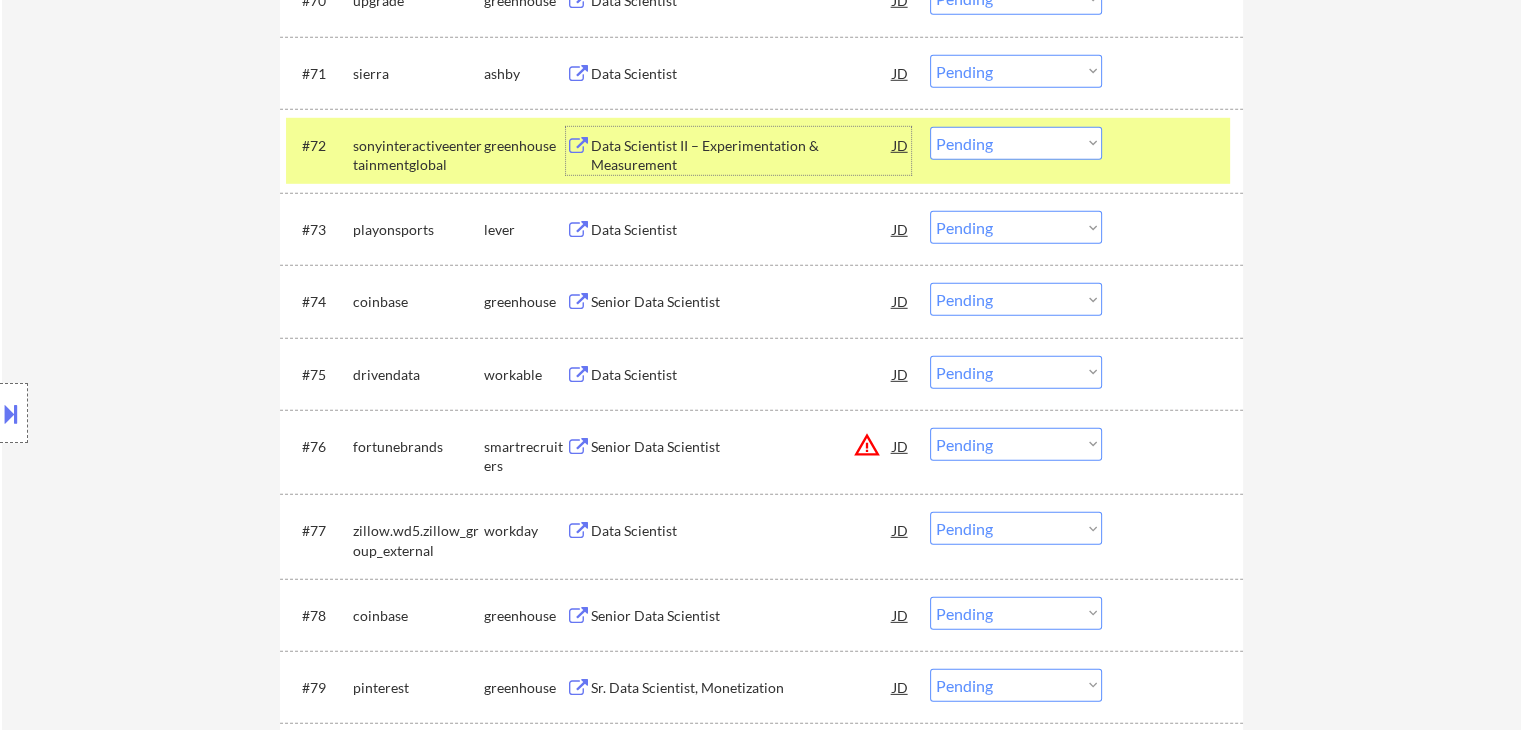 click on "Choose an option... Pending Applied Excluded (Questions) Excluded (Expired) Excluded (Location) Excluded (Bad Match) Excluded (Blocklist) Excluded (Salary) Excluded (Other)" at bounding box center [1016, 143] 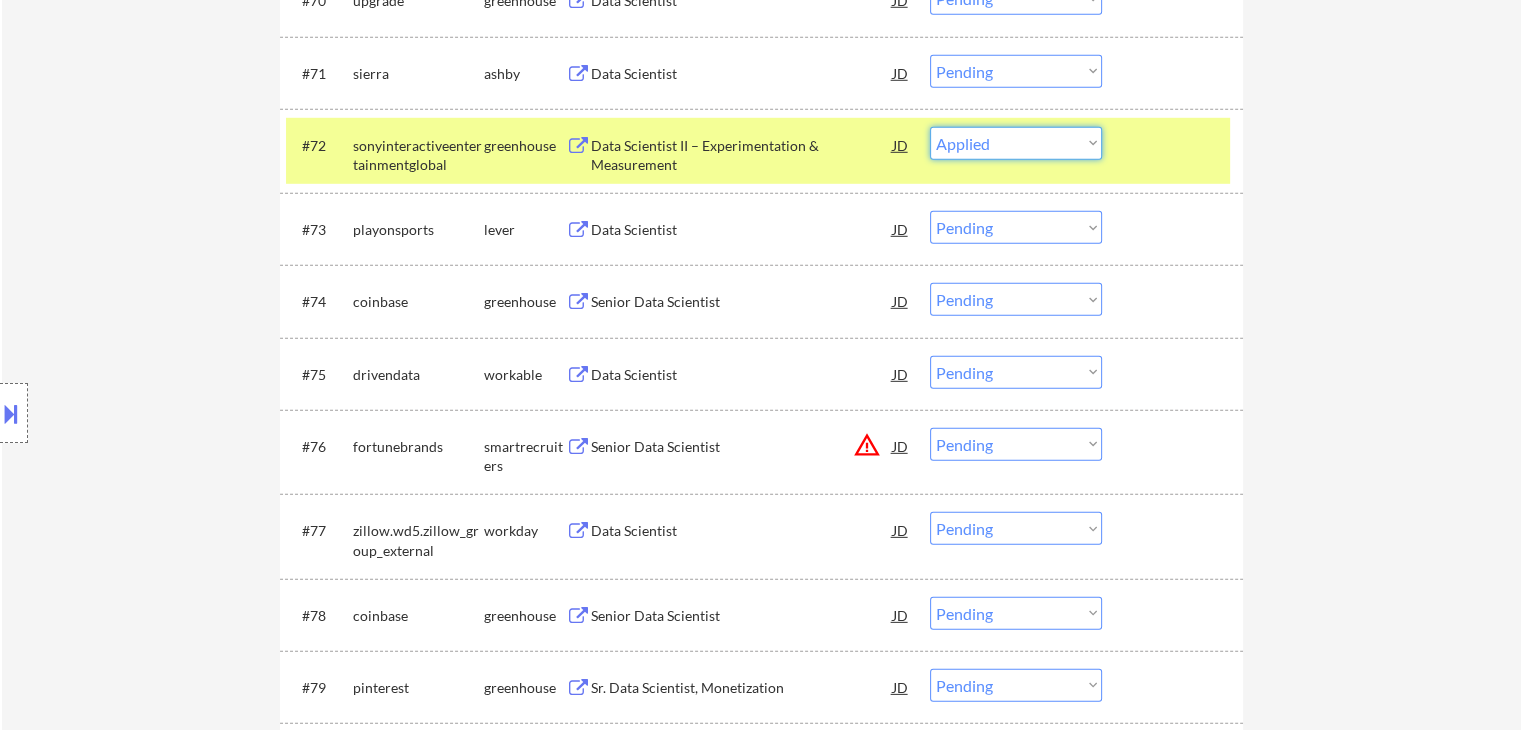 click on "Choose an option... Pending Applied Excluded (Questions) Excluded (Expired) Excluded (Location) Excluded (Bad Match) Excluded (Blocklist) Excluded (Salary) Excluded (Other)" at bounding box center [1016, 143] 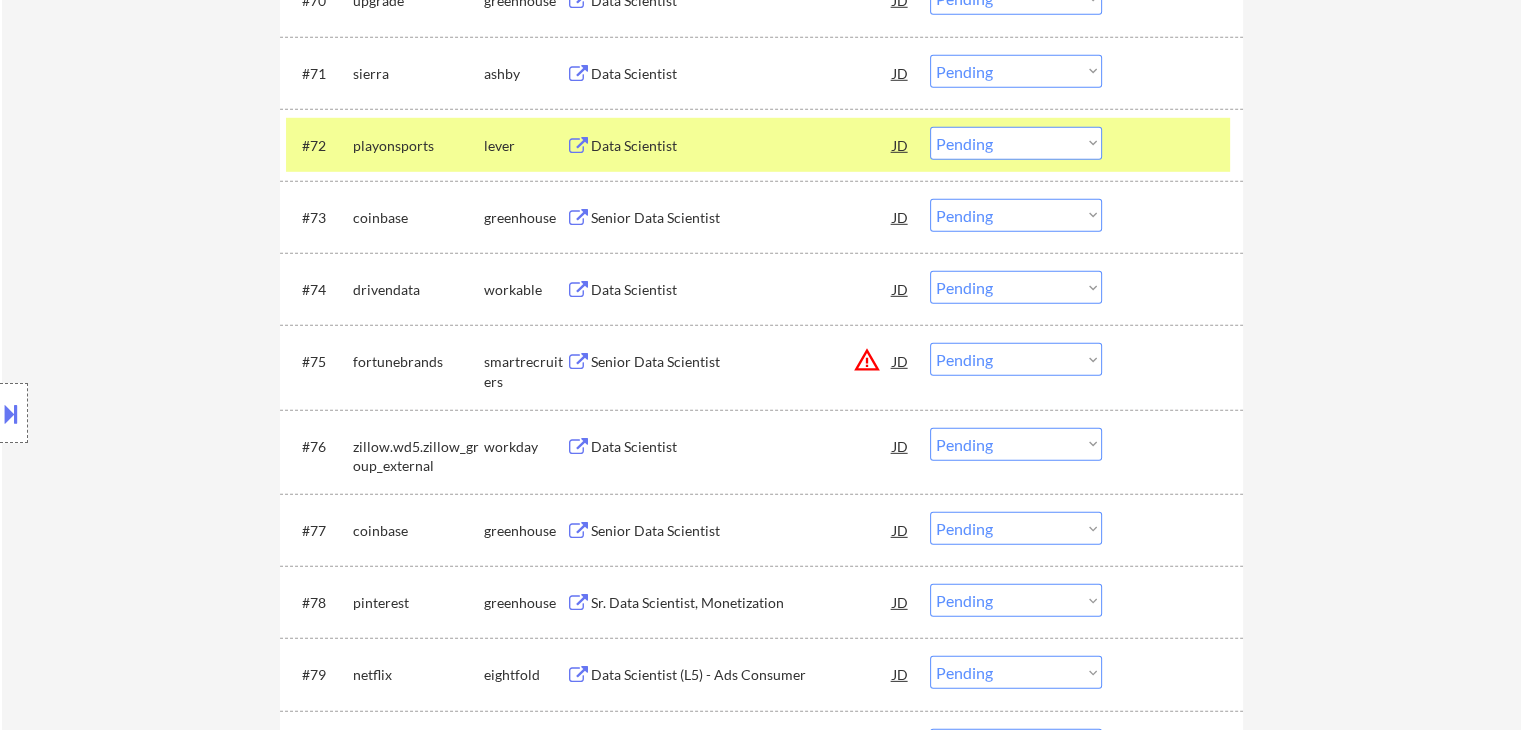 click on "Data Scientist" at bounding box center (742, 146) 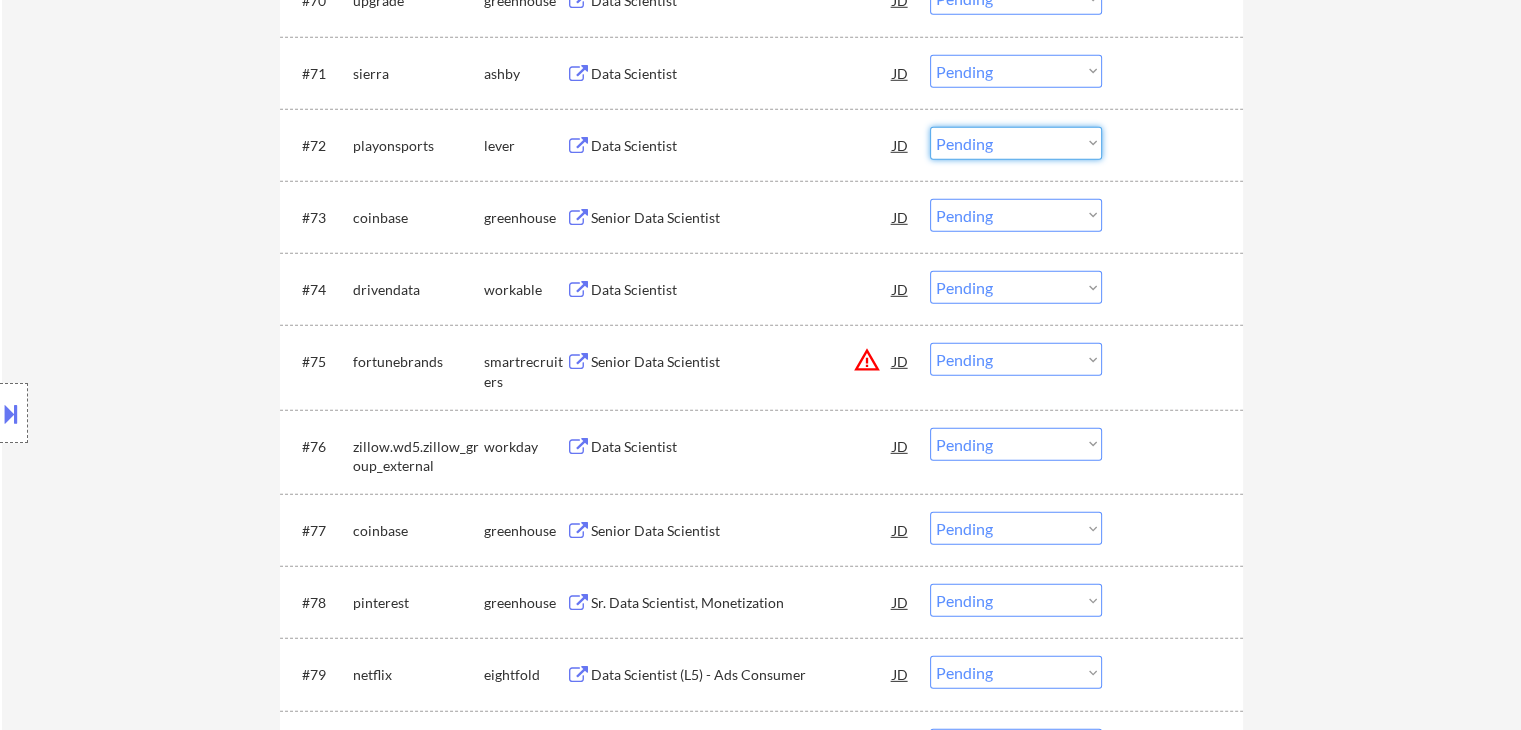drag, startPoint x: 994, startPoint y: 146, endPoint x: 997, endPoint y: 158, distance: 12.369317 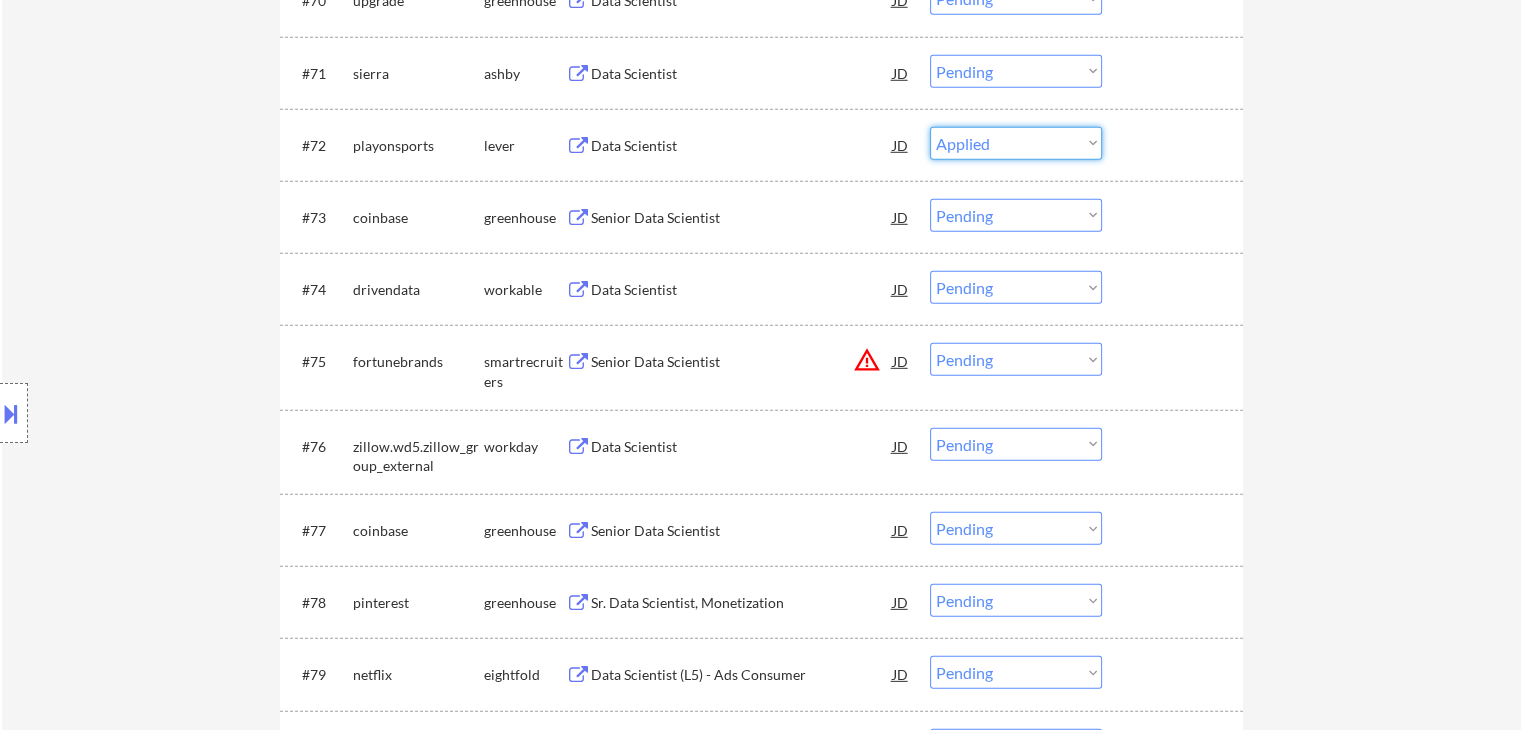 click on "Choose an option... Pending Applied Excluded (Questions) Excluded (Expired) Excluded (Location) Excluded (Bad Match) Excluded (Blocklist) Excluded (Salary) Excluded (Other)" at bounding box center (1016, 143) 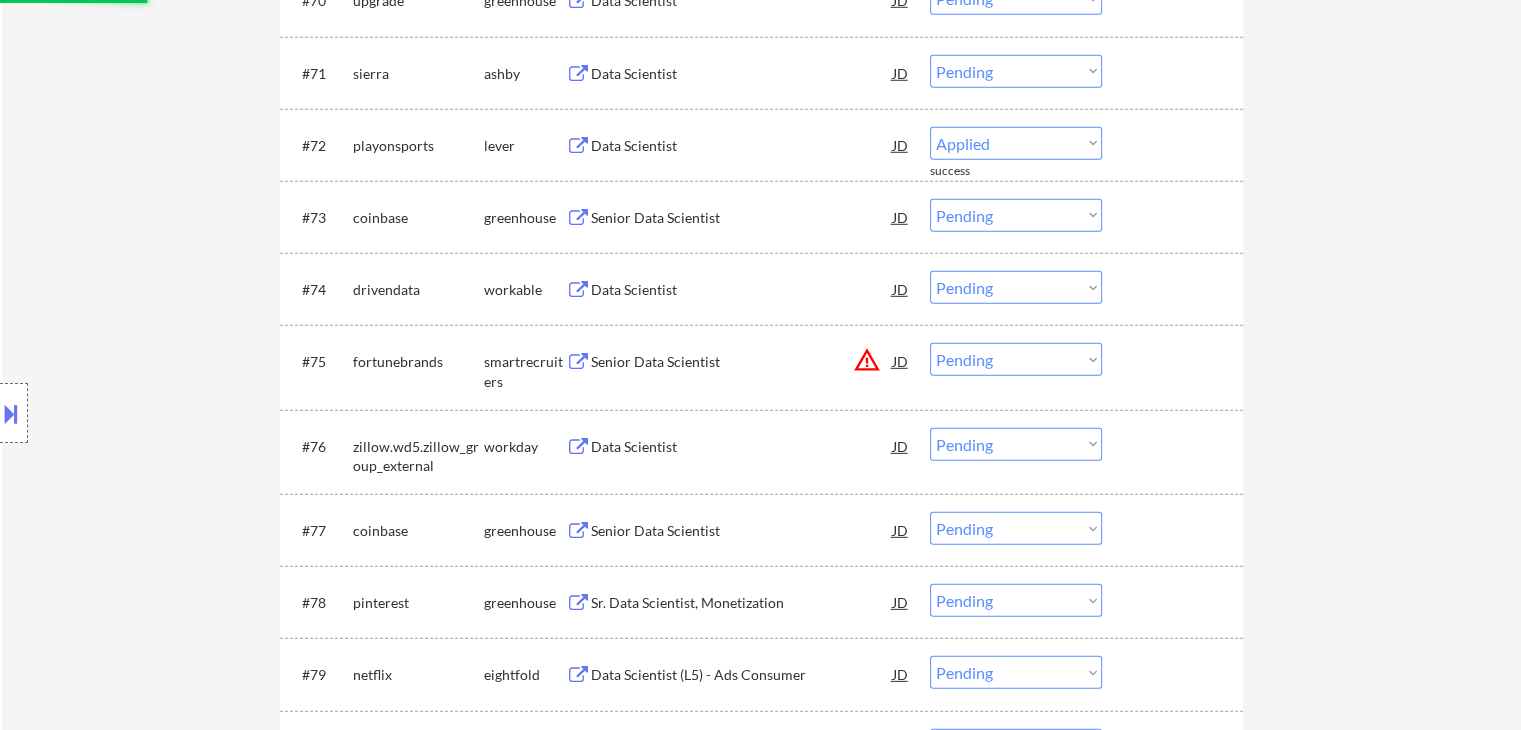 select on ""pending"" 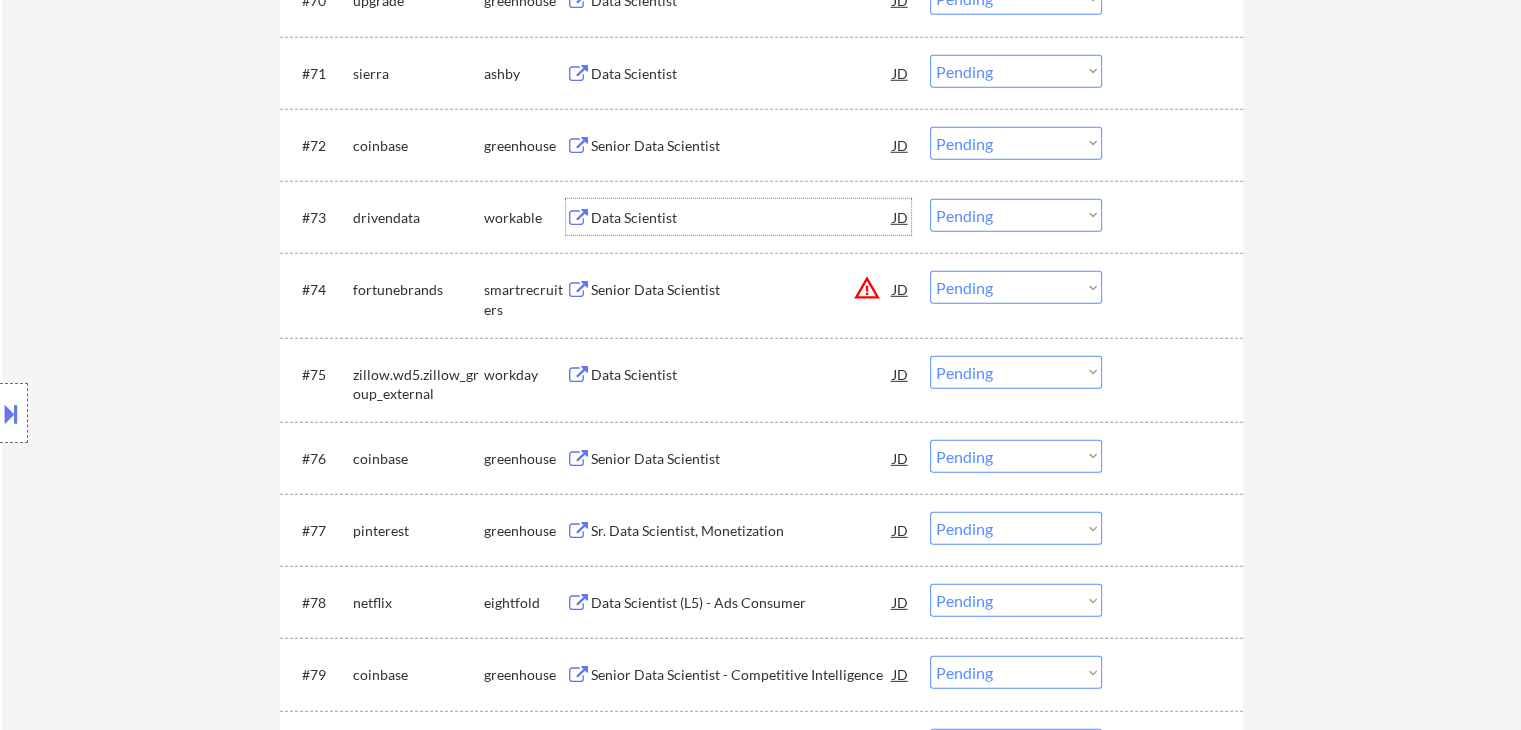 click on "Data Scientist" at bounding box center (742, 218) 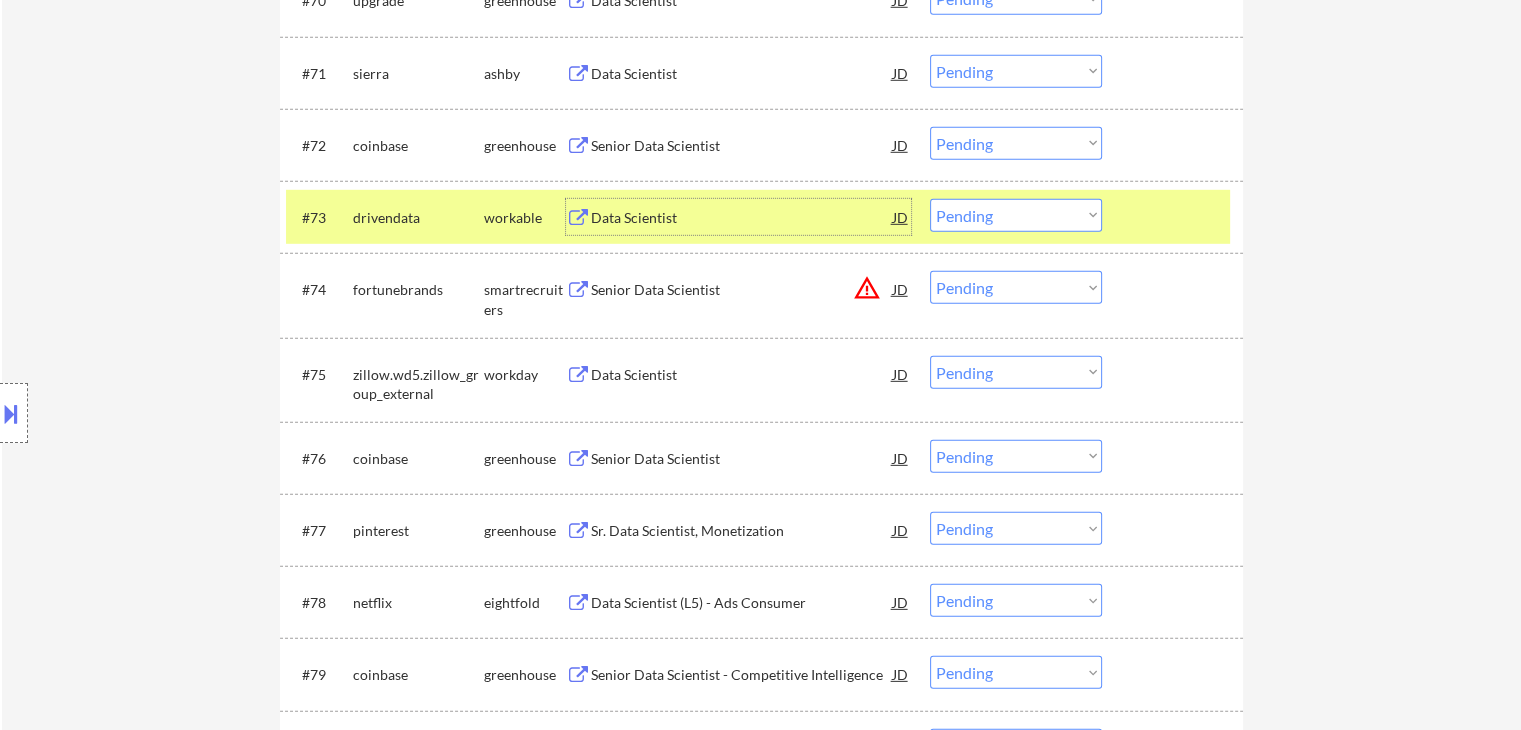 click on "Choose an option... Pending Applied Excluded (Questions) Excluded (Expired) Excluded (Location) Excluded (Bad Match) Excluded (Blocklist) Excluded (Salary) Excluded (Other)" at bounding box center (1016, 215) 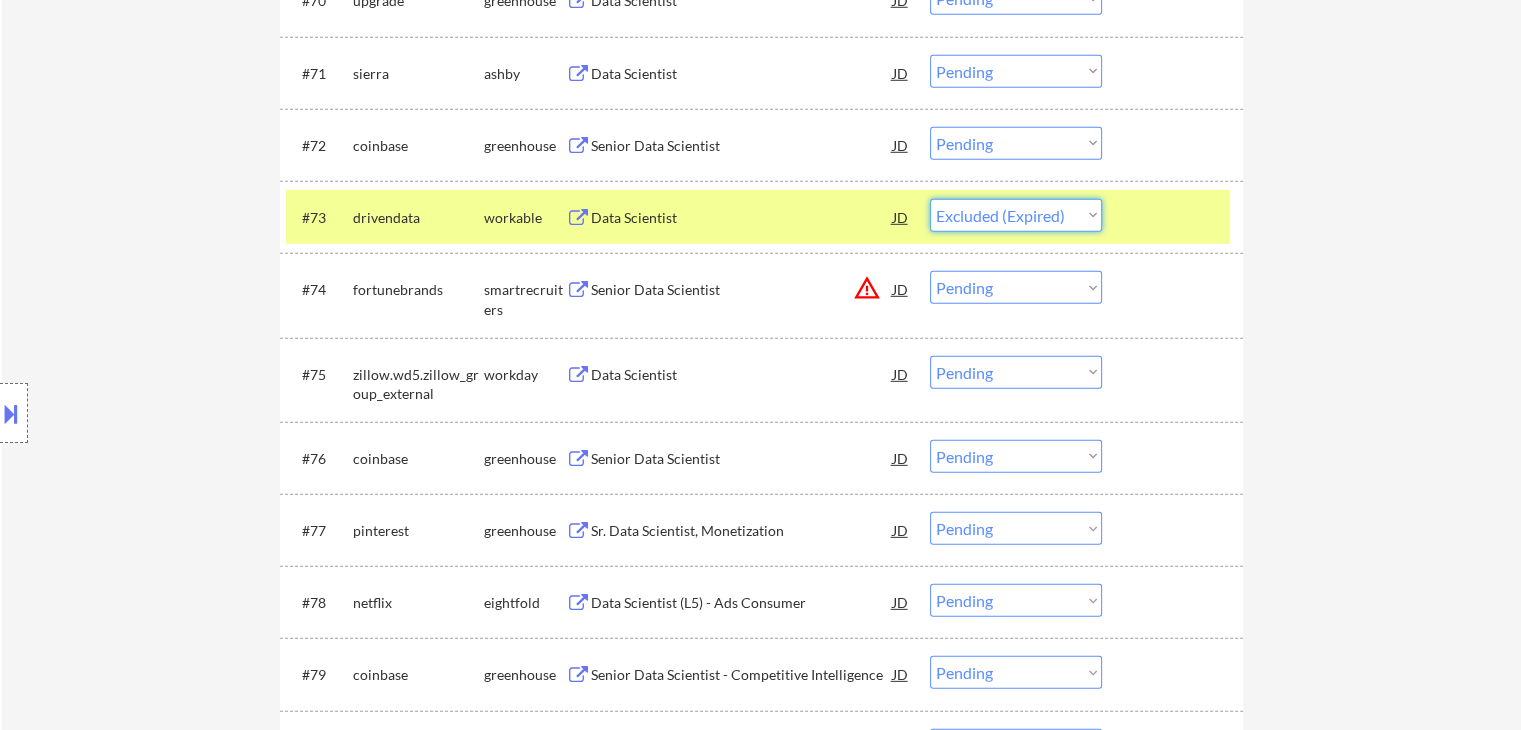 click on "Choose an option... Pending Applied Excluded (Questions) Excluded (Expired) Excluded (Location) Excluded (Bad Match) Excluded (Blocklist) Excluded (Salary) Excluded (Other)" at bounding box center [1016, 215] 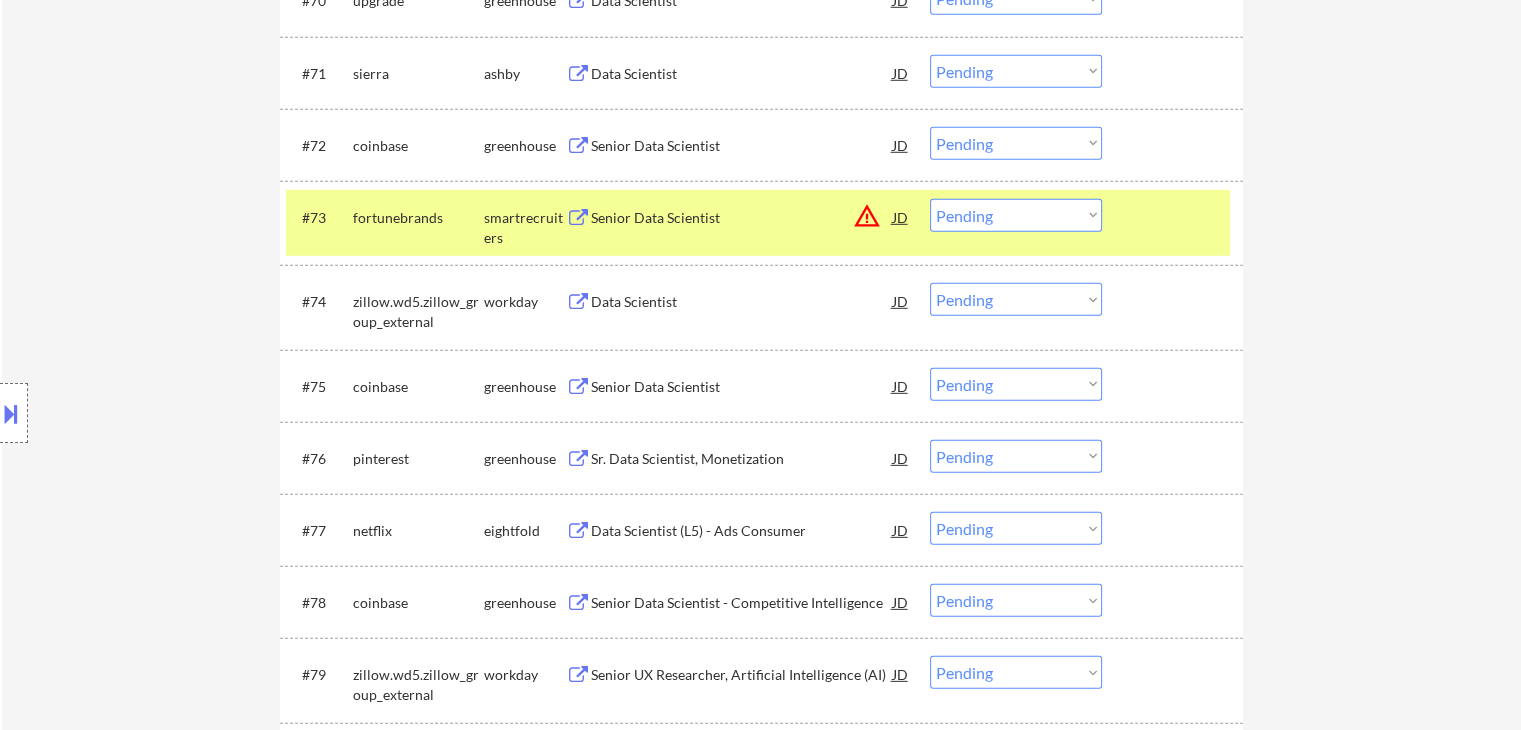 click on "Senior Data Scientist" at bounding box center [742, 217] 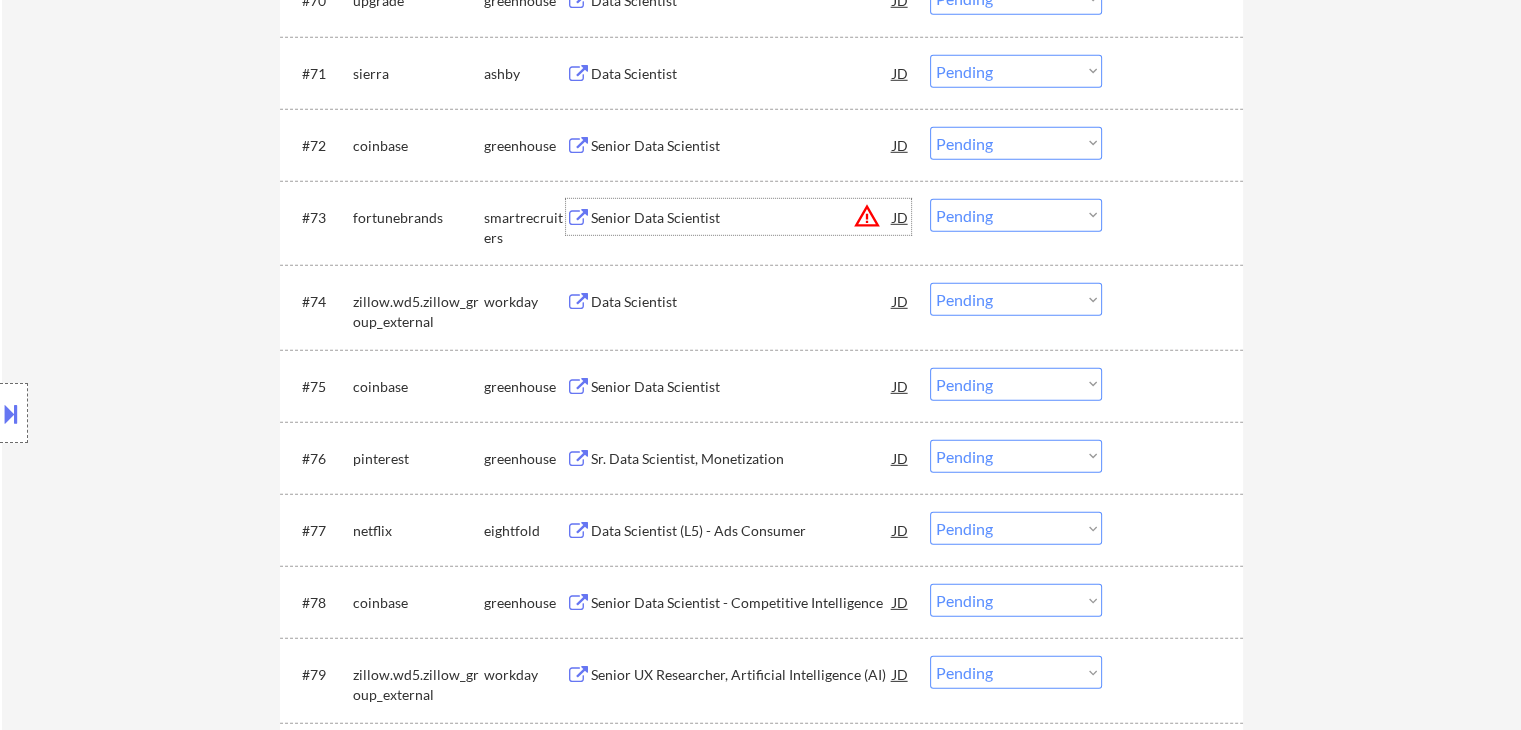 drag, startPoint x: 972, startPoint y: 221, endPoint x: 984, endPoint y: 229, distance: 14.422205 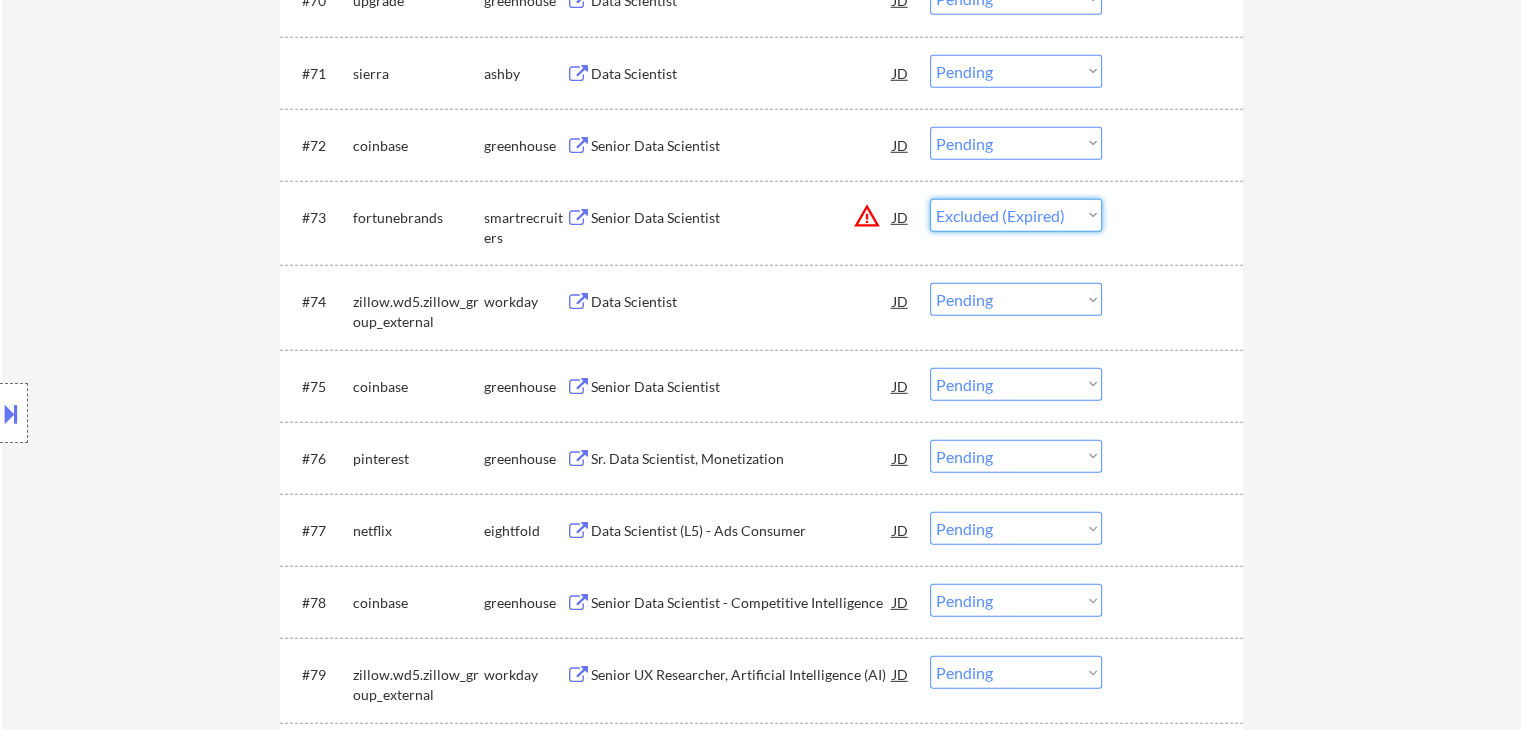 click on "Choose an option... Pending Applied Excluded (Questions) Excluded (Expired) Excluded (Location) Excluded (Bad Match) Excluded (Blocklist) Excluded (Salary) Excluded (Other)" at bounding box center (1016, 215) 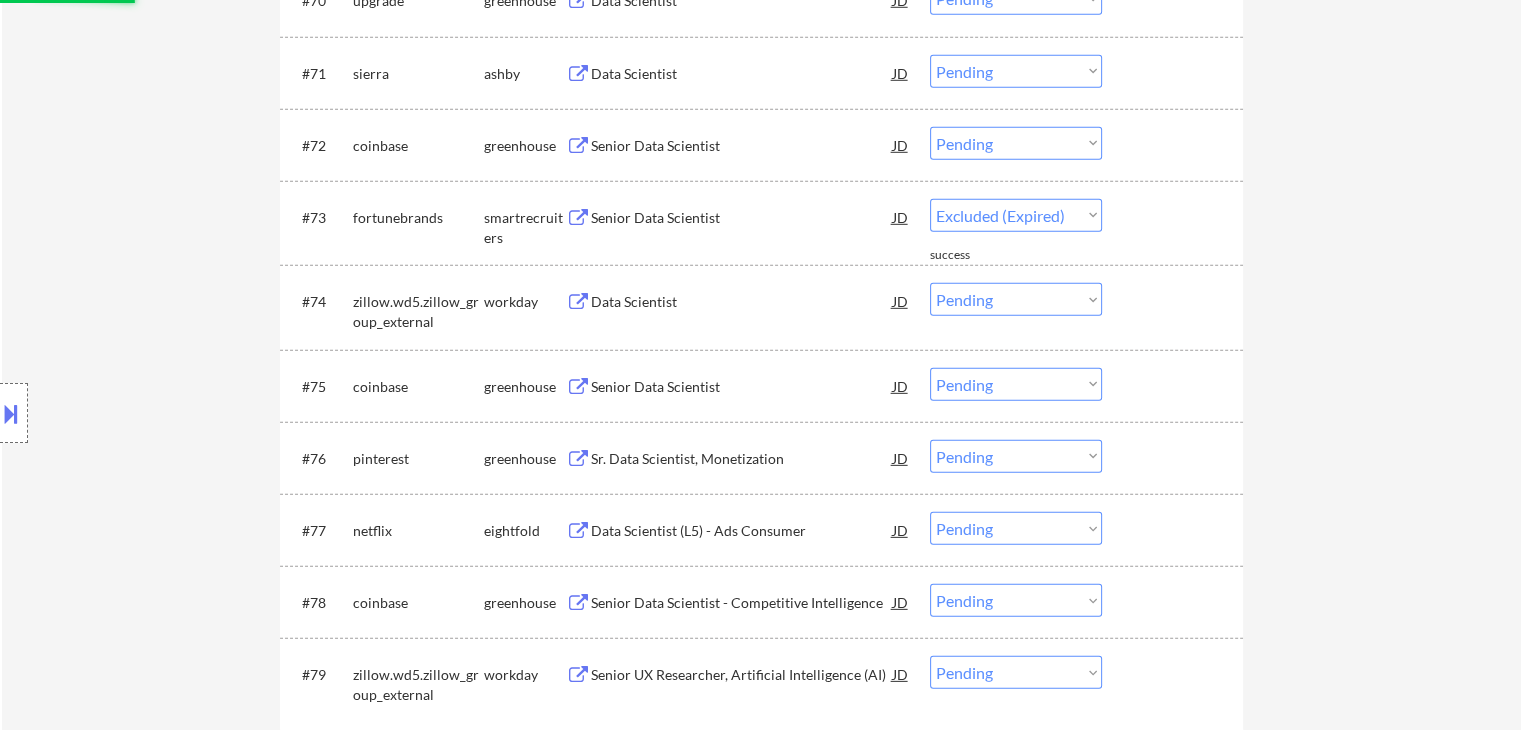 select on ""pending"" 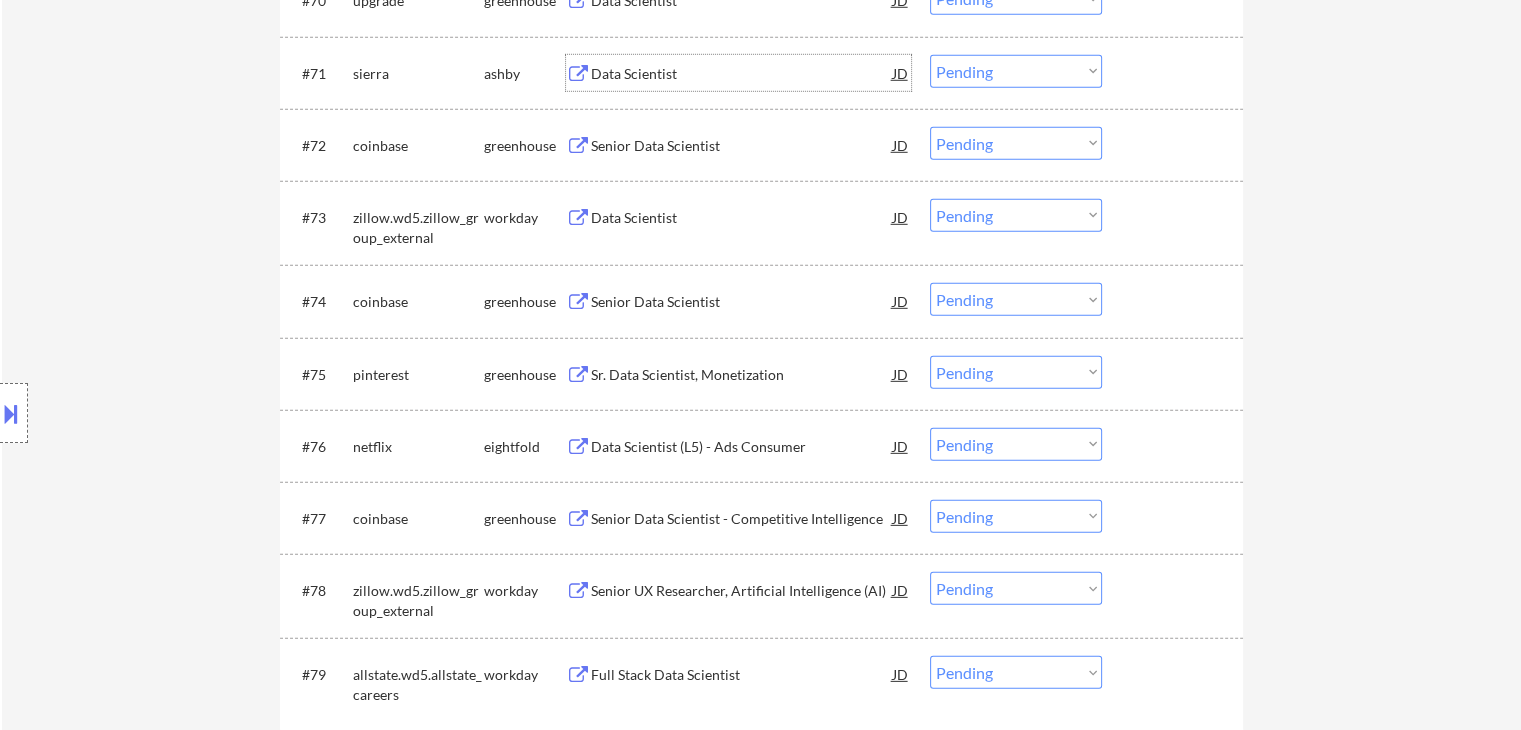 click on "Data Scientist" at bounding box center [742, 74] 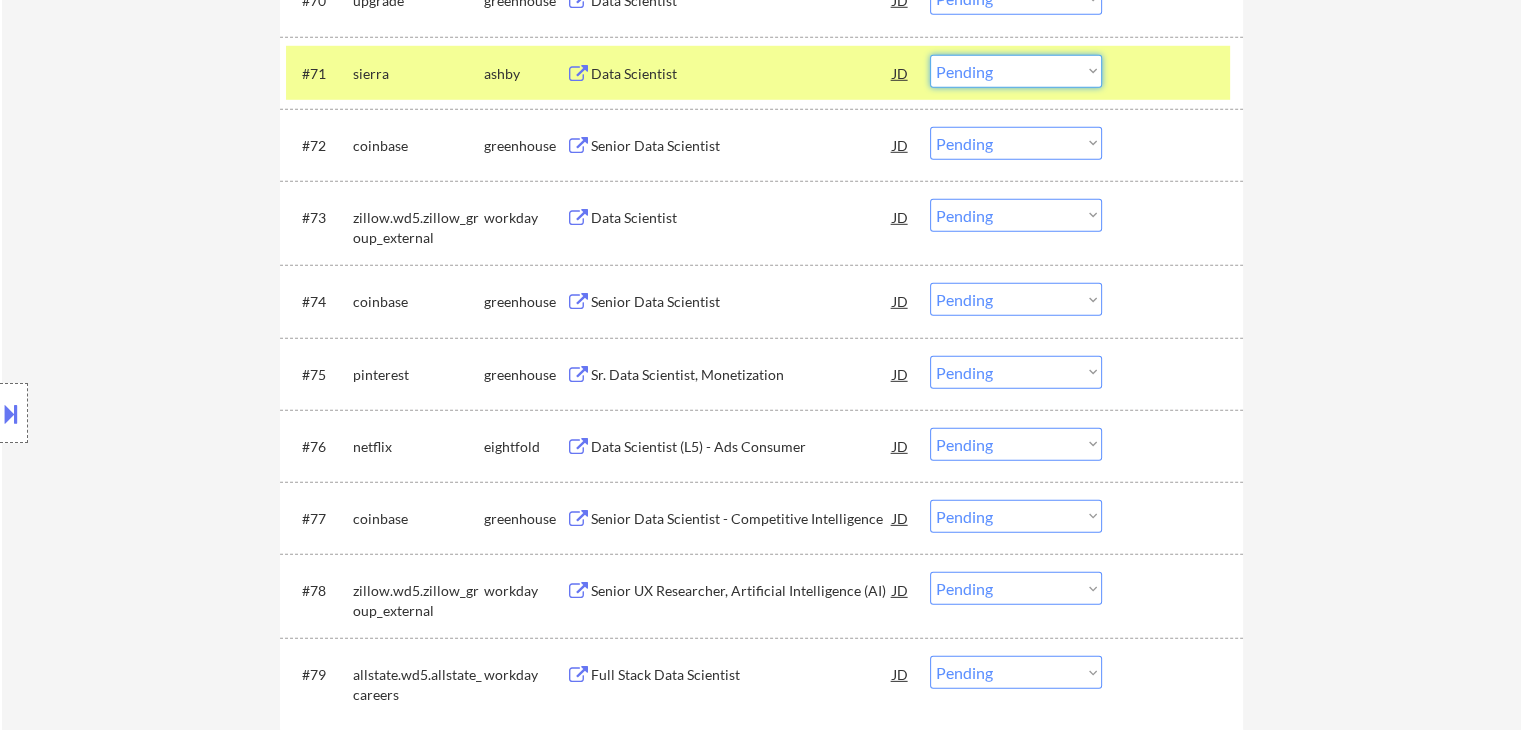 drag, startPoint x: 965, startPoint y: 68, endPoint x: 972, endPoint y: 85, distance: 18.384777 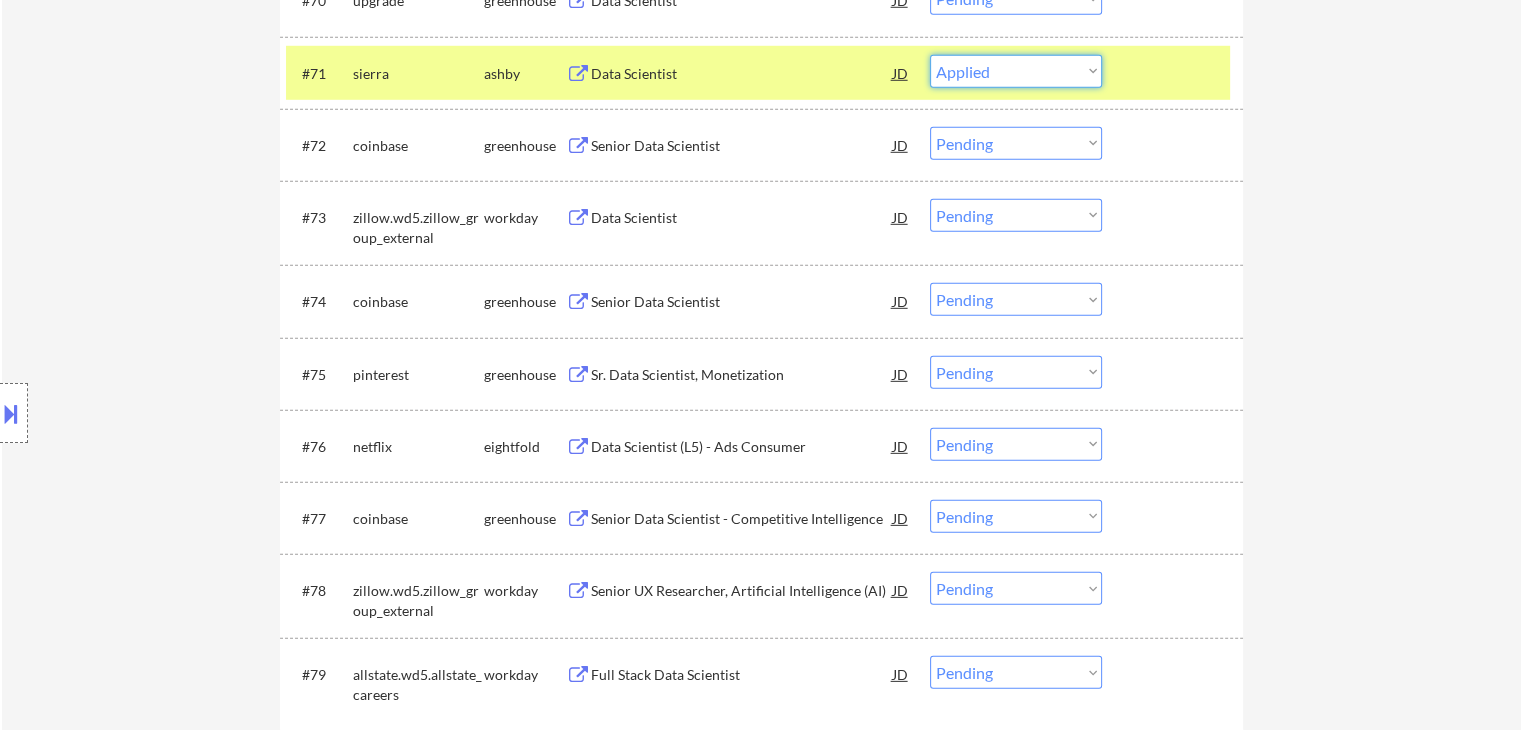 click on "Choose an option... Pending Applied Excluded (Questions) Excluded (Expired) Excluded (Location) Excluded (Bad Match) Excluded (Blocklist) Excluded (Salary) Excluded (Other)" at bounding box center [1016, 71] 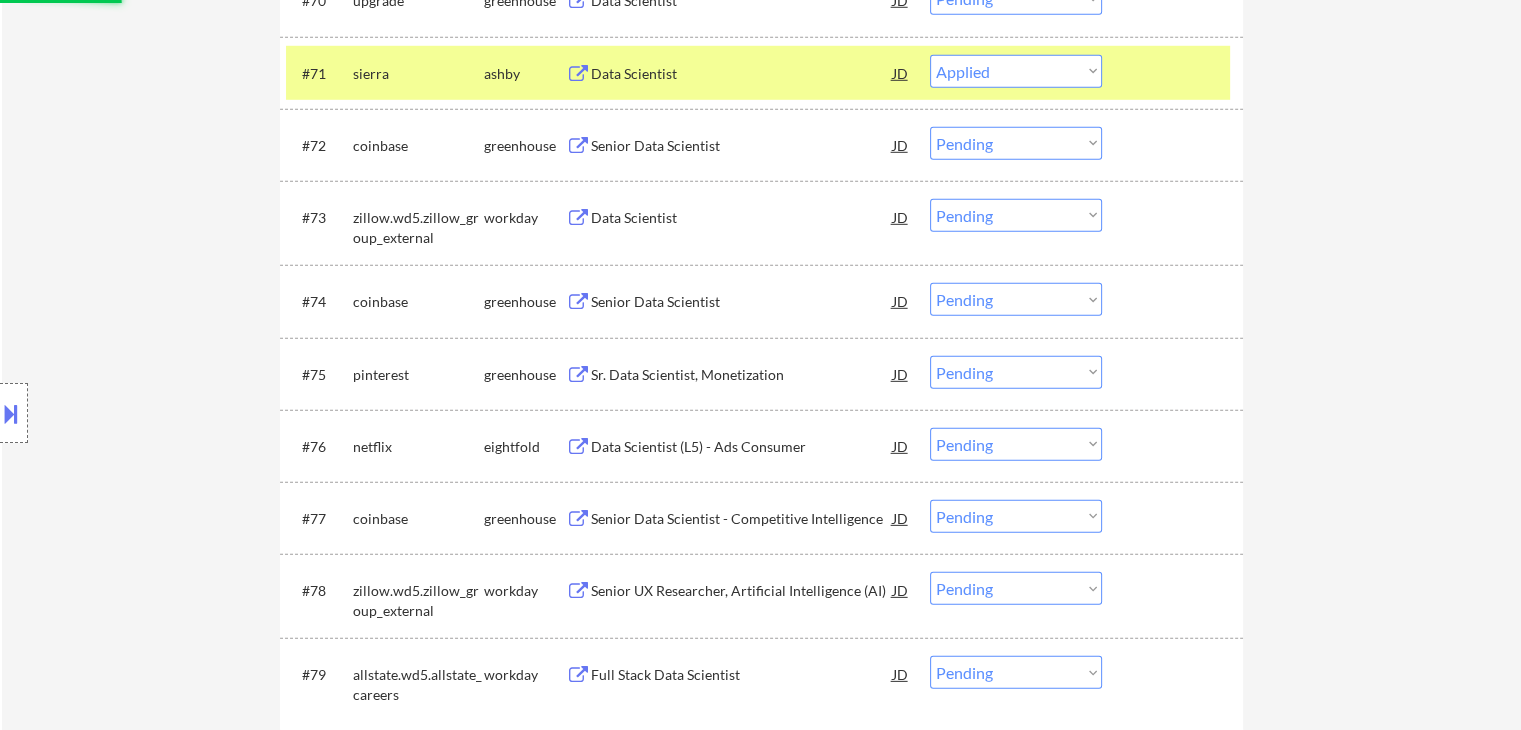 select on ""pending"" 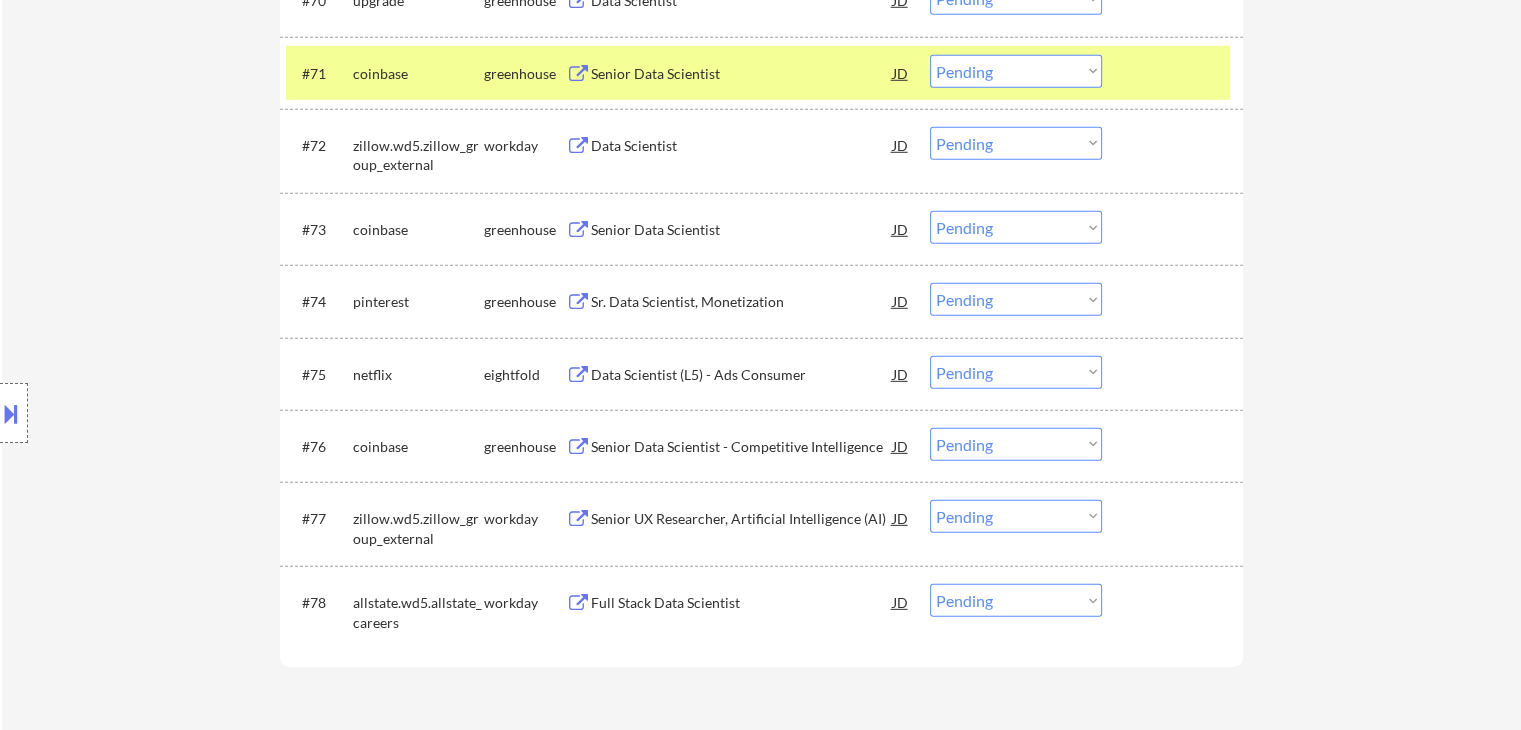 scroll, scrollTop: 5720, scrollLeft: 0, axis: vertical 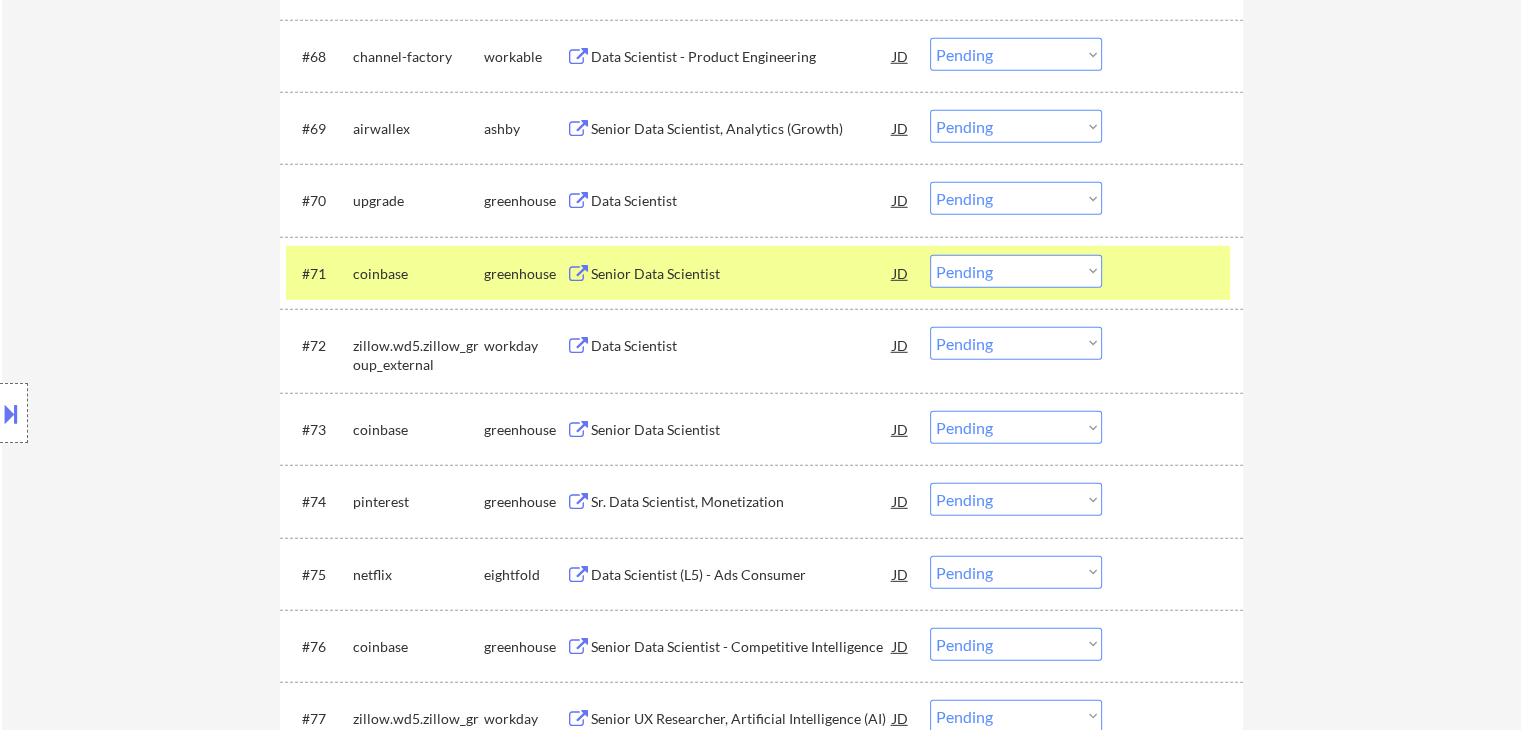 click on "Data Scientist" at bounding box center [742, 201] 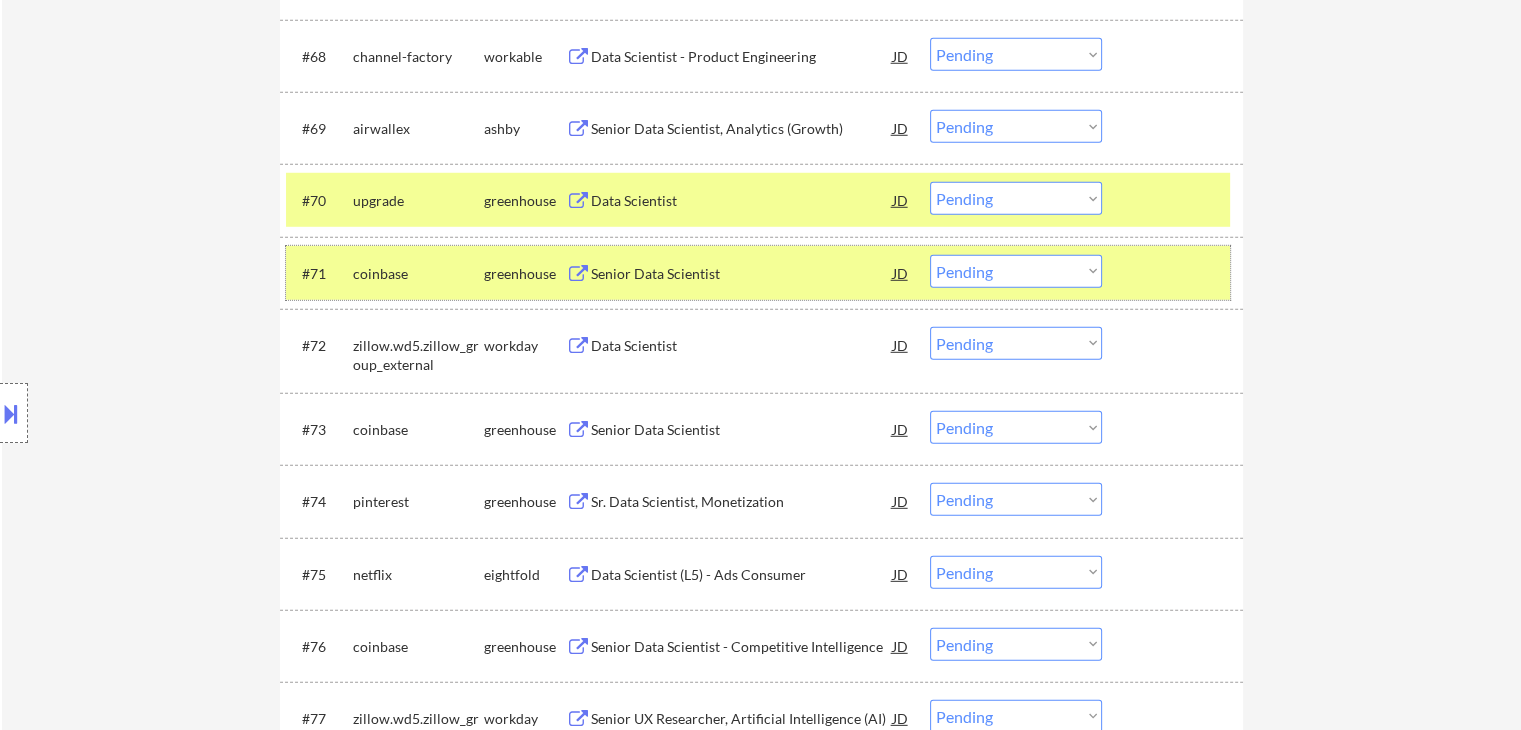 drag, startPoint x: 432, startPoint y: 273, endPoint x: 562, endPoint y: 215, distance: 142.35168 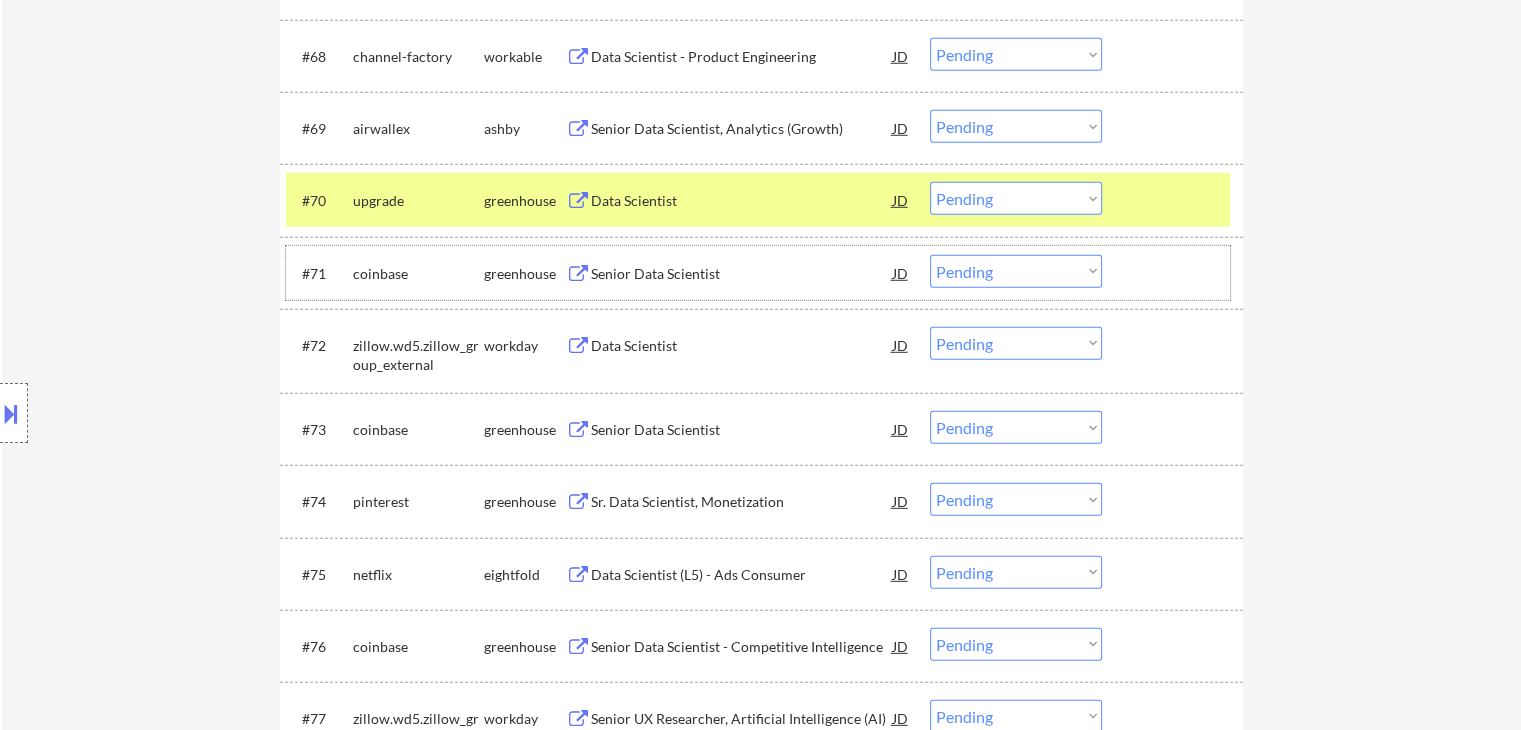 drag, startPoint x: 993, startPoint y: 199, endPoint x: 1024, endPoint y: 213, distance: 34.0147 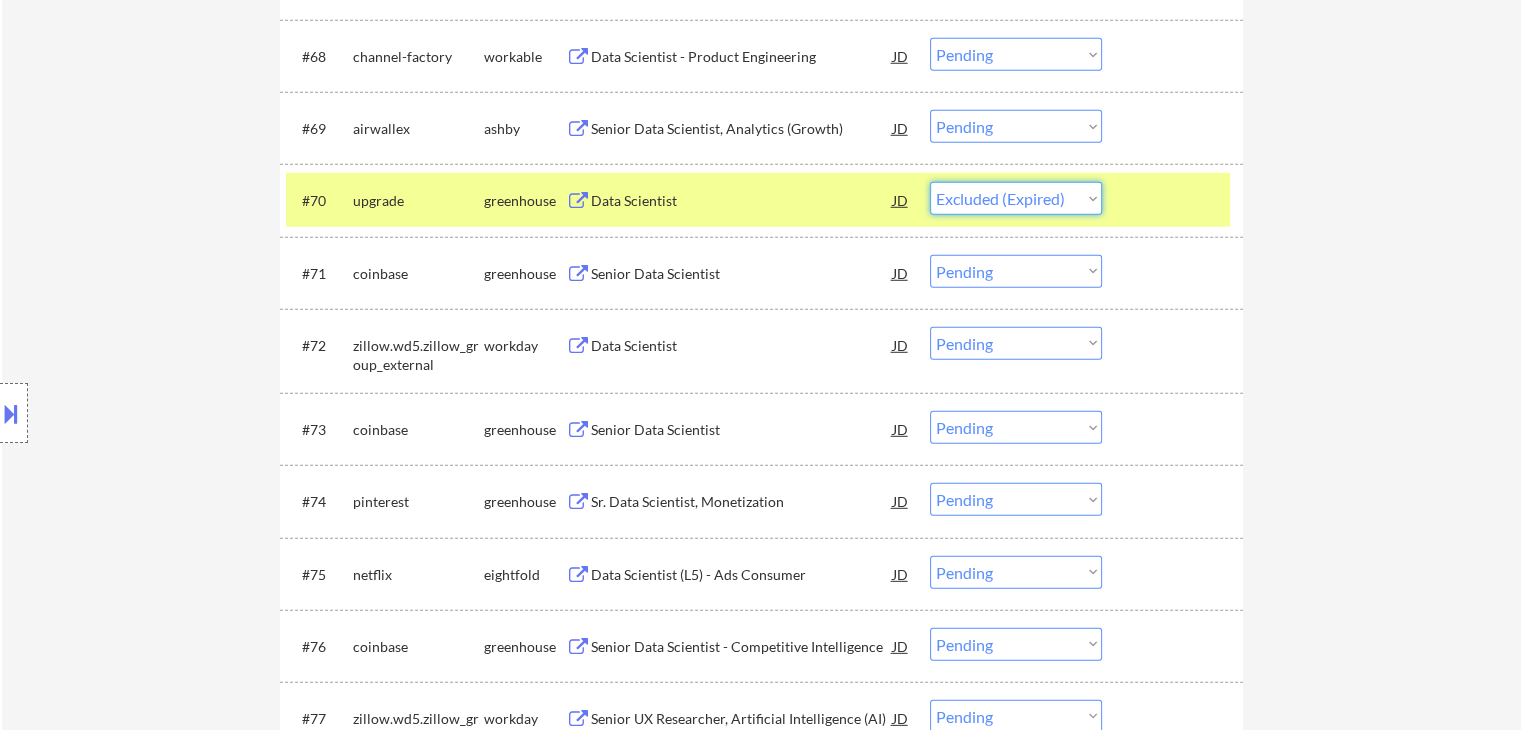 click on "Choose an option... Pending Applied Excluded (Questions) Excluded (Expired) Excluded (Location) Excluded (Bad Match) Excluded (Blocklist) Excluded (Salary) Excluded (Other)" at bounding box center [1016, 198] 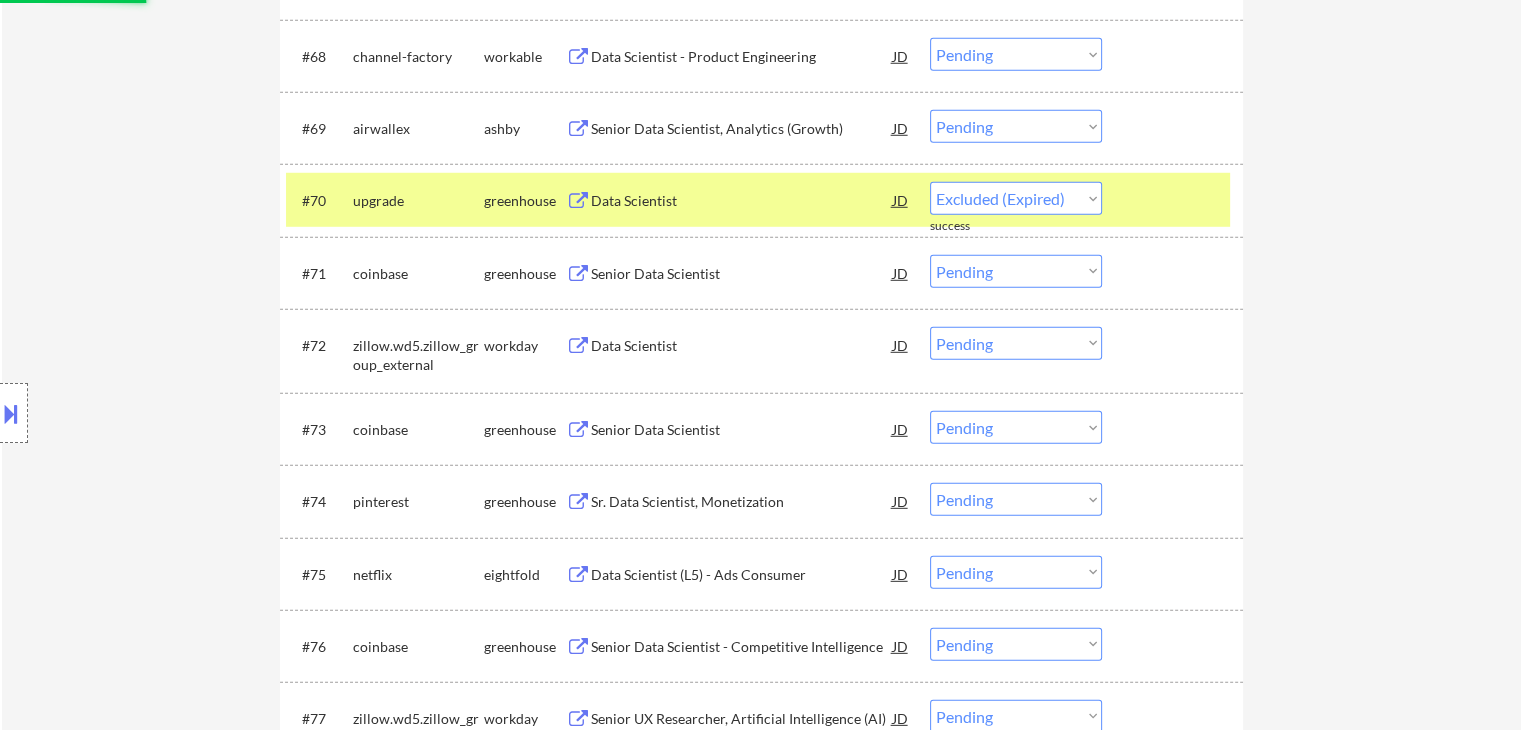 select on ""pending"" 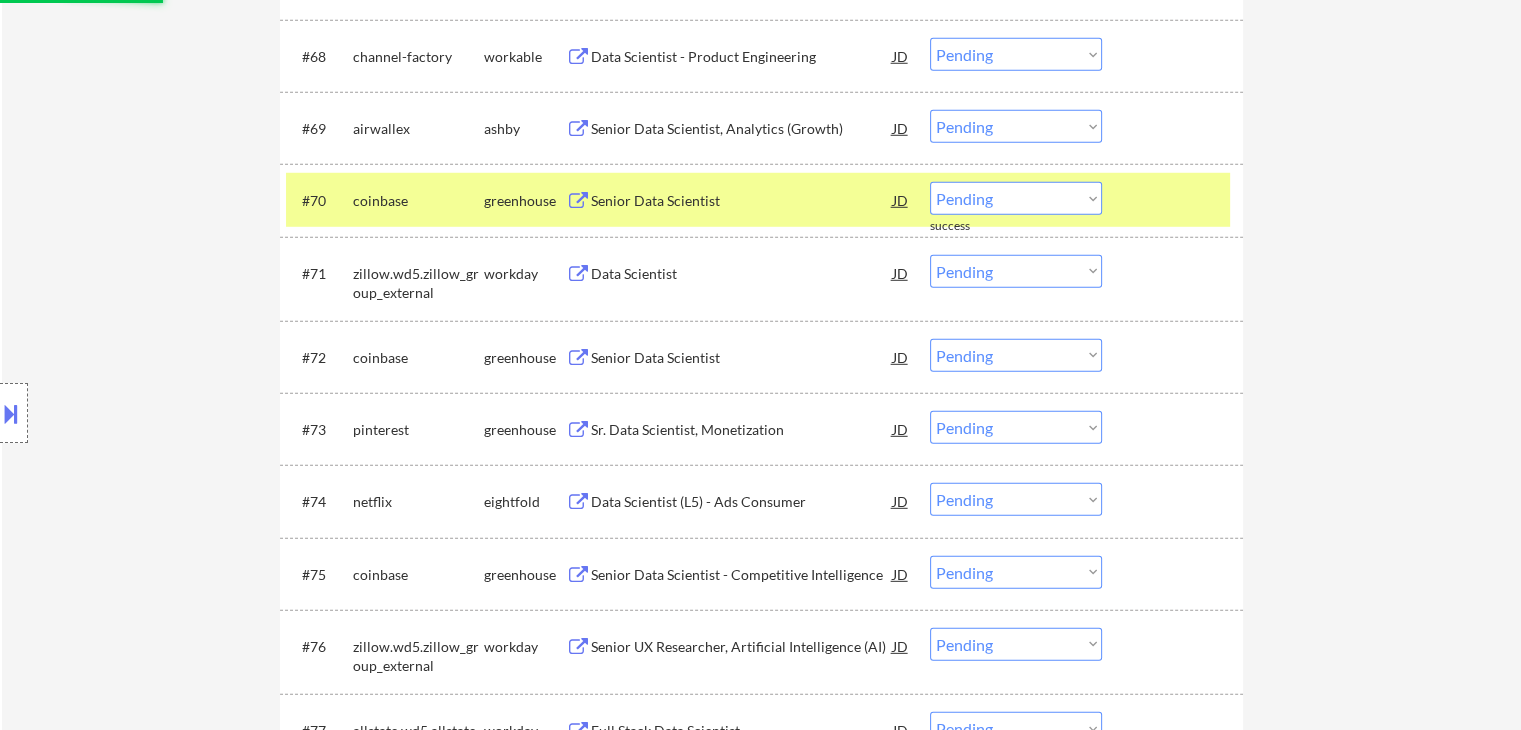 drag, startPoint x: 388, startPoint y: 201, endPoint x: 424, endPoint y: 169, distance: 48.166378 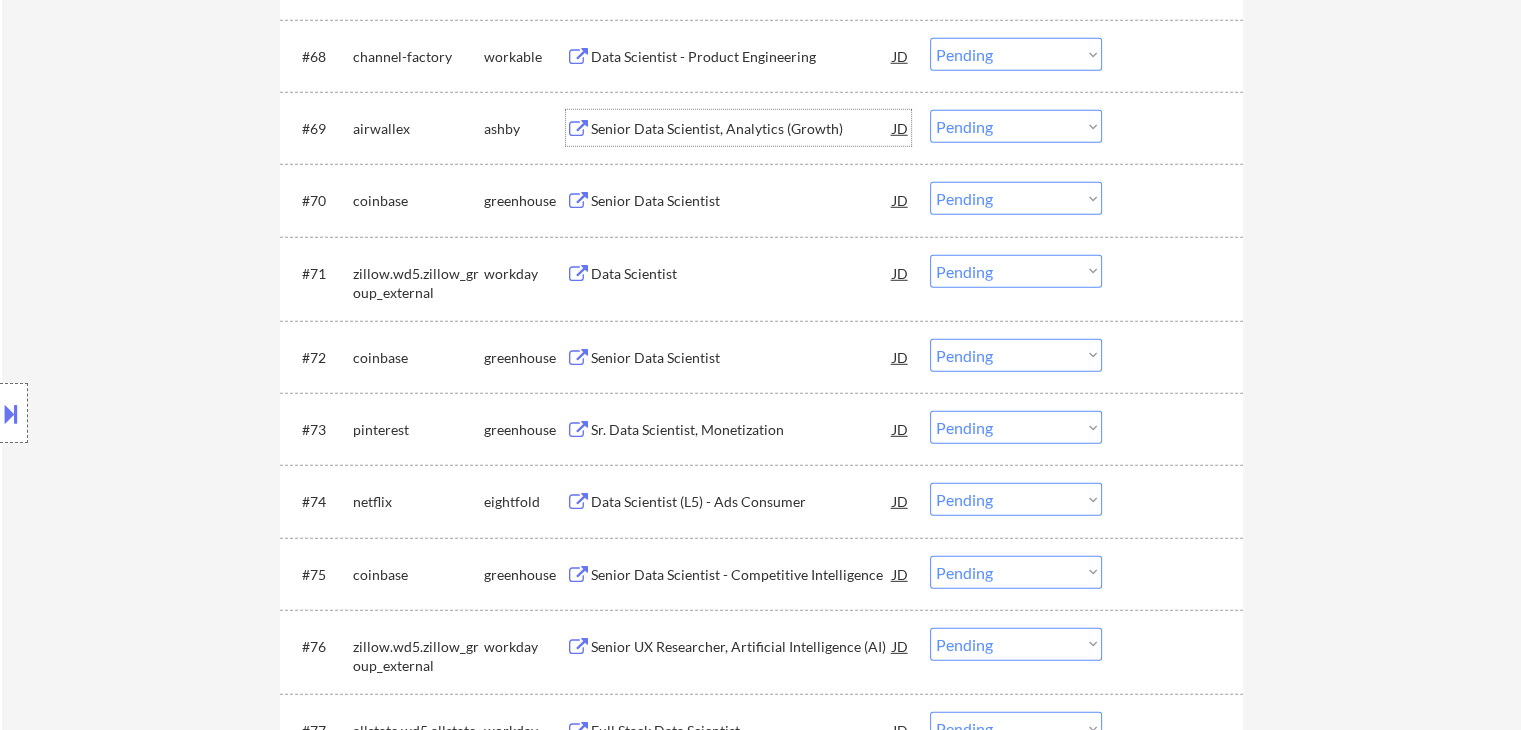 click on "Senior Data Scientist, Analytics (Growth)" at bounding box center (742, 129) 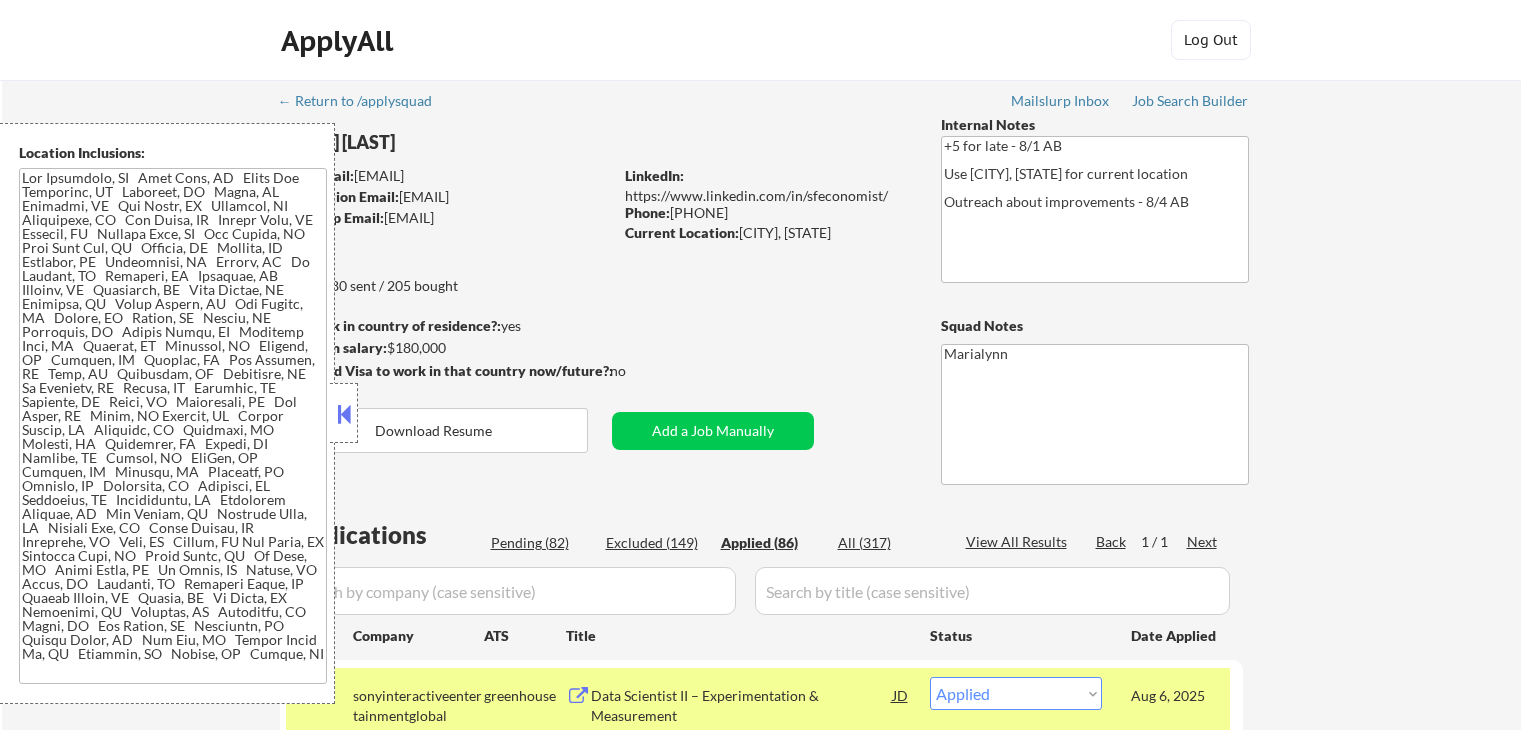 select on ""applied"" 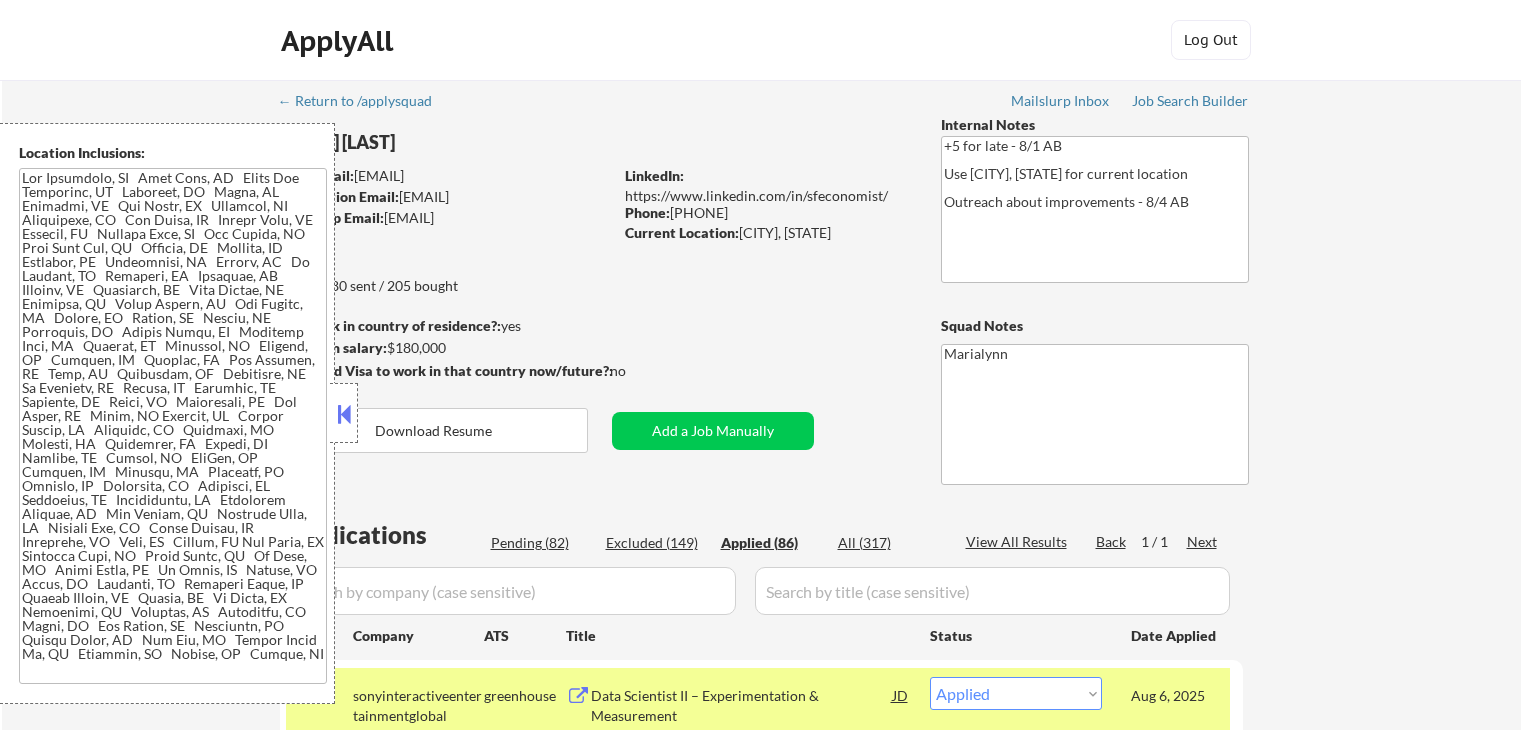 select on ""applied"" 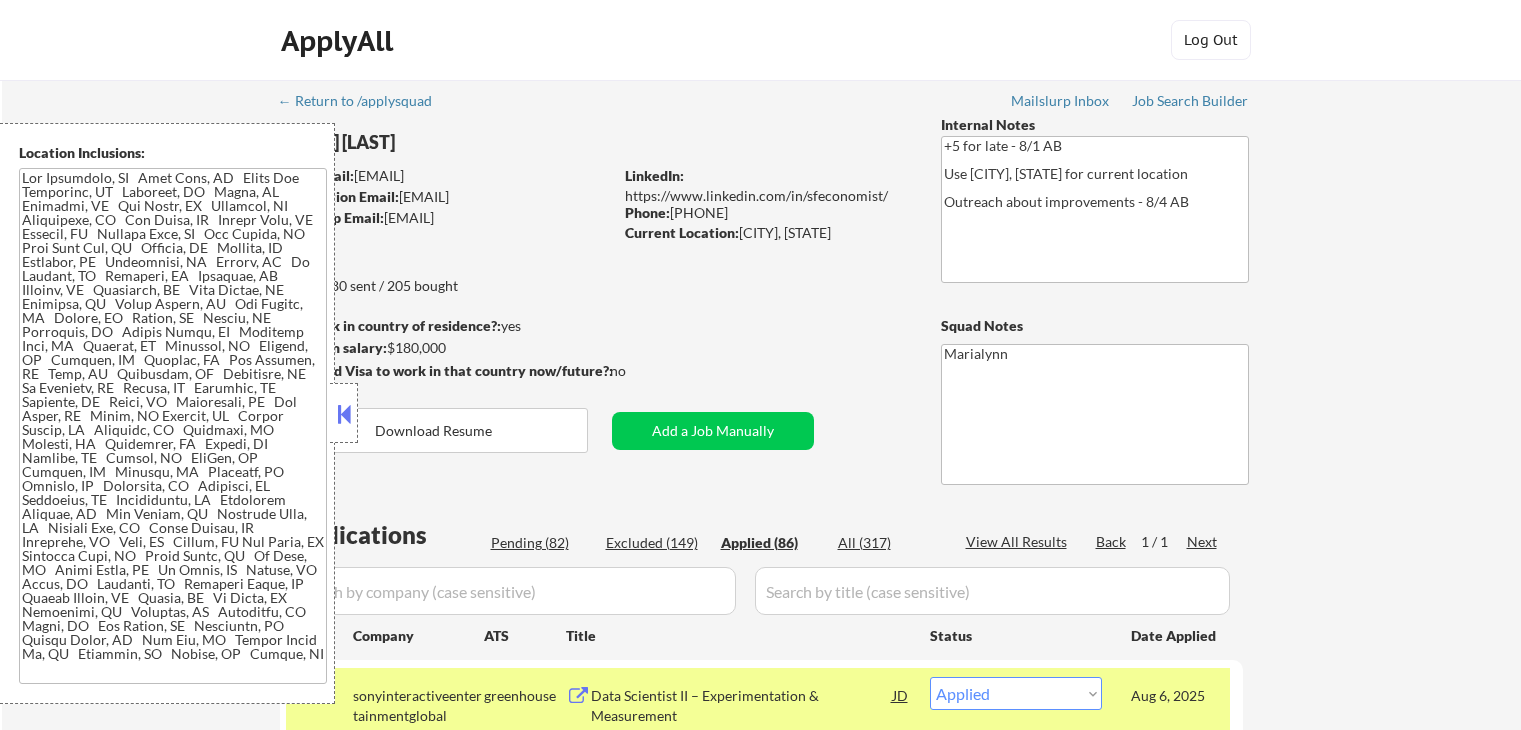 select on ""applied"" 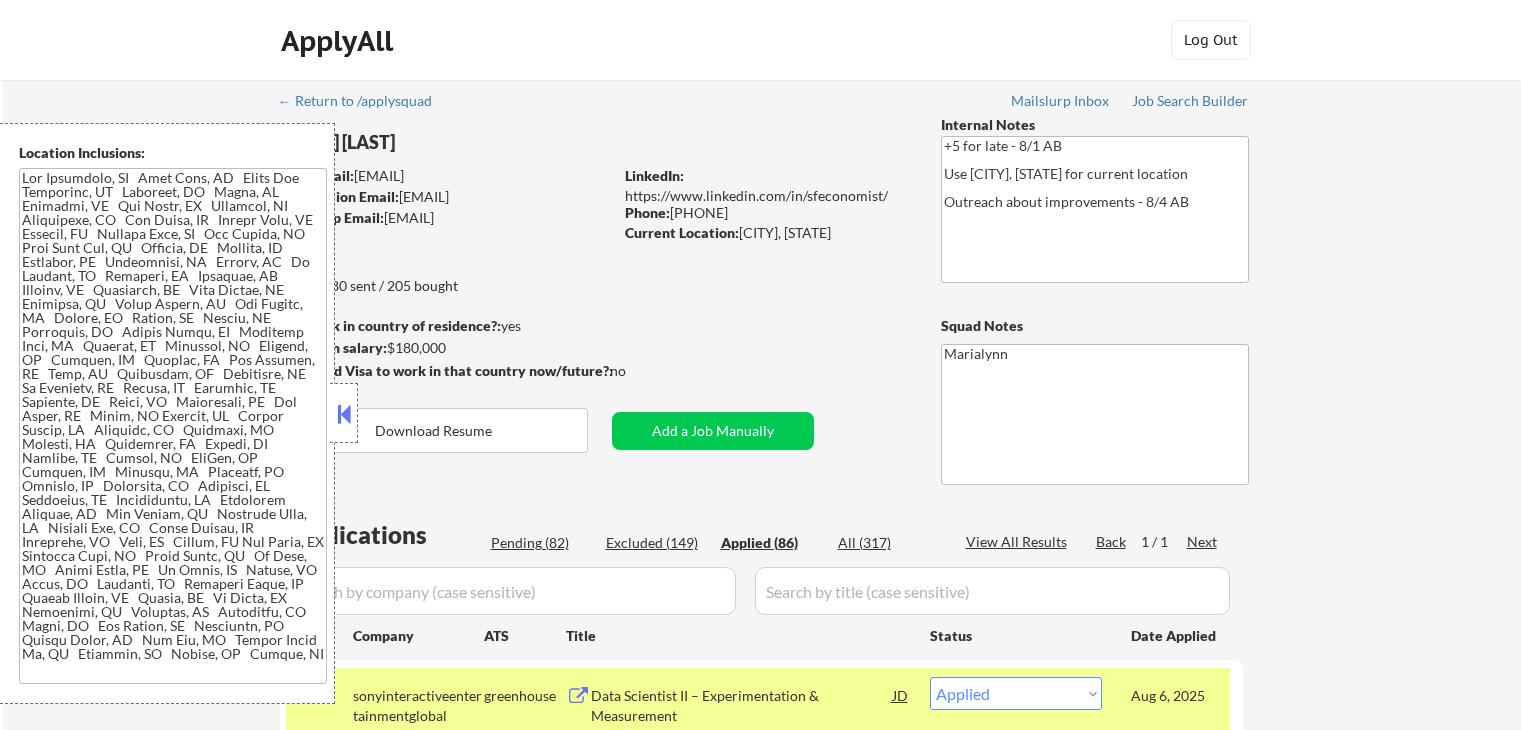 select on ""applied"" 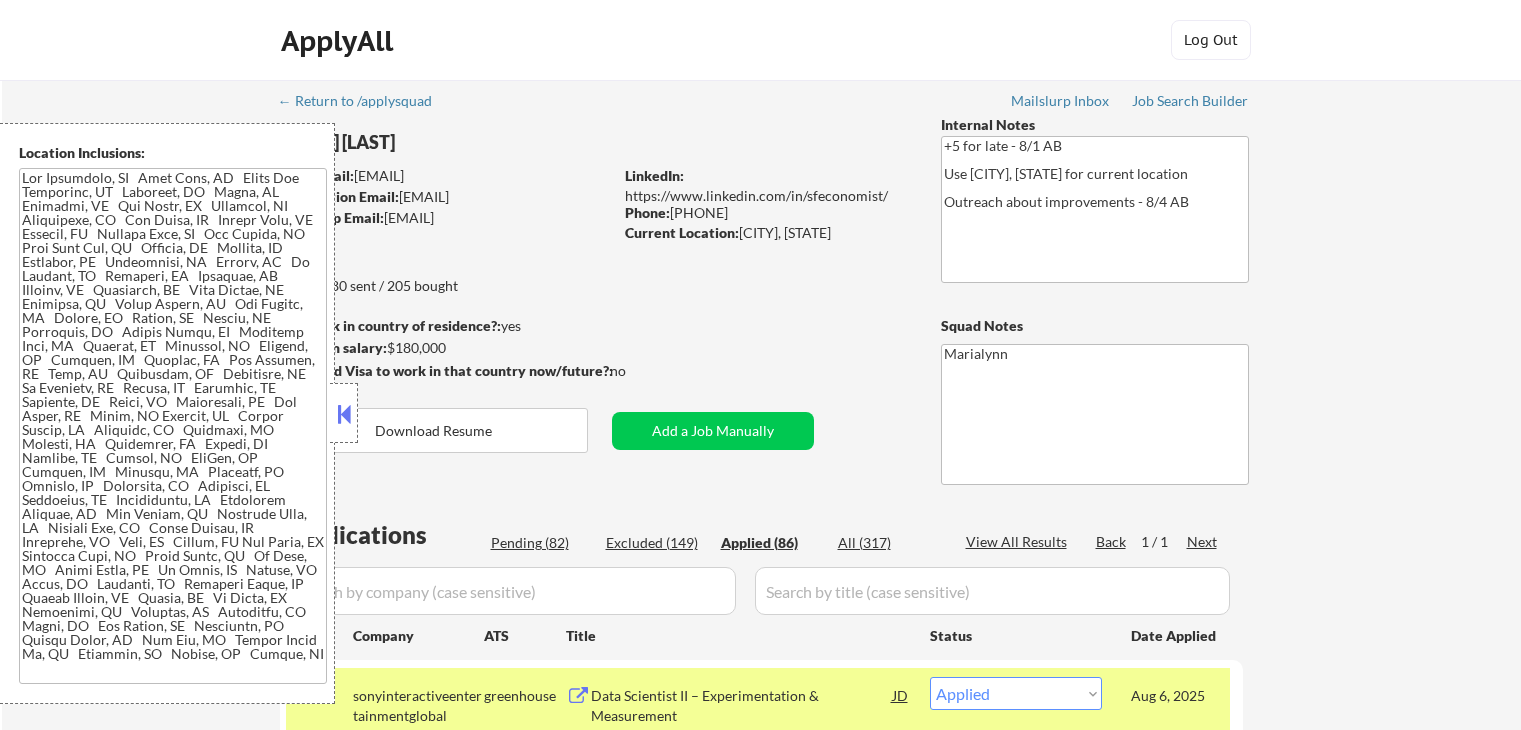 select on ""applied"" 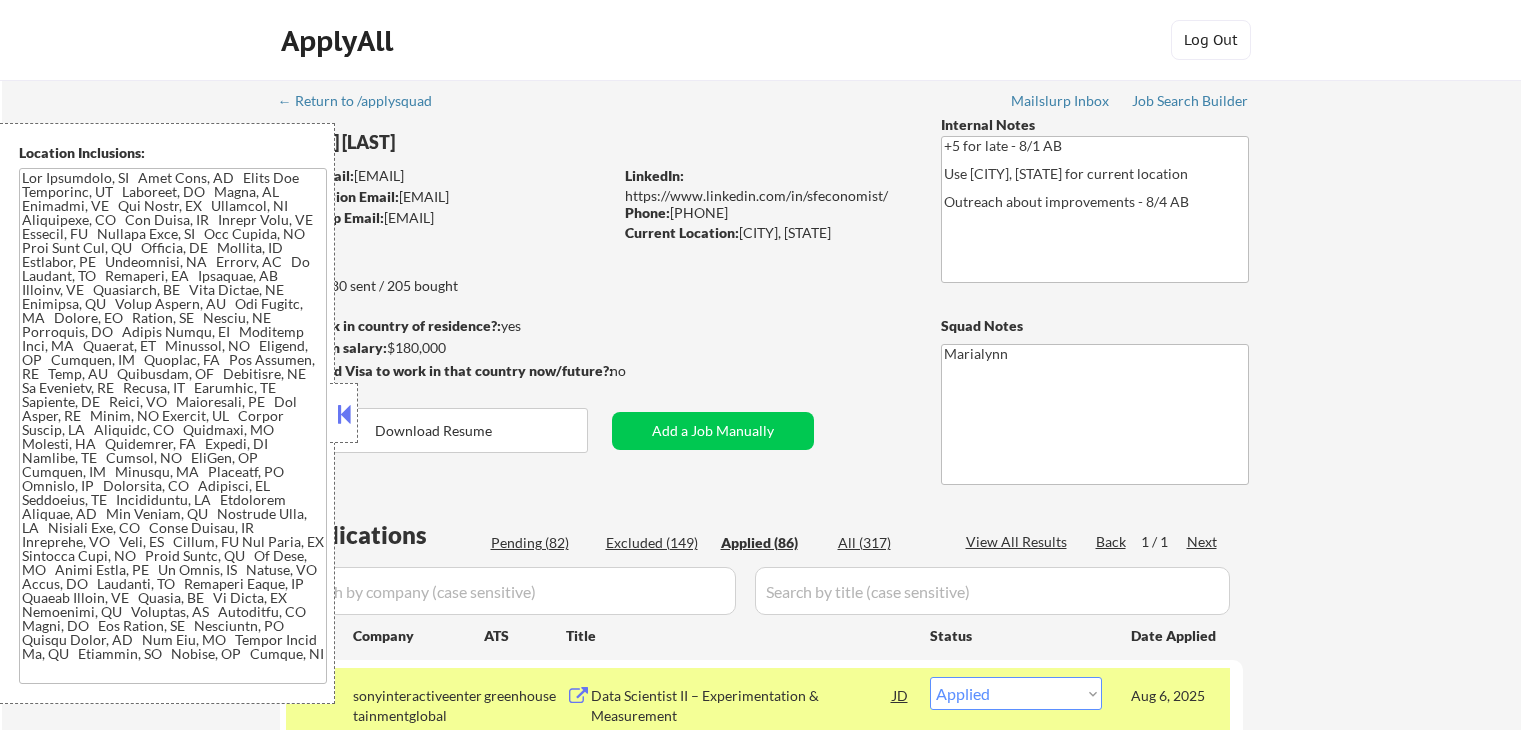 select on ""applied"" 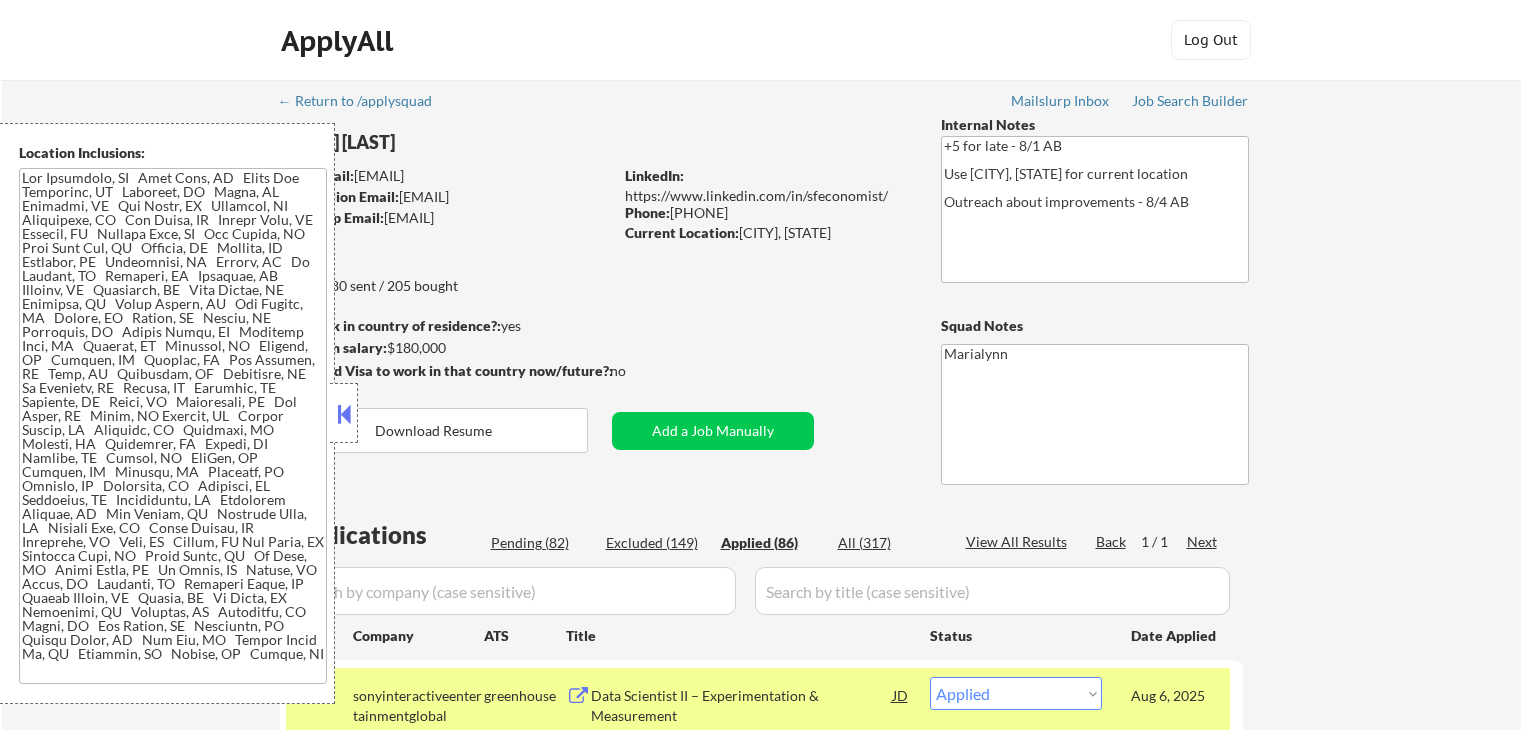 select on ""applied"" 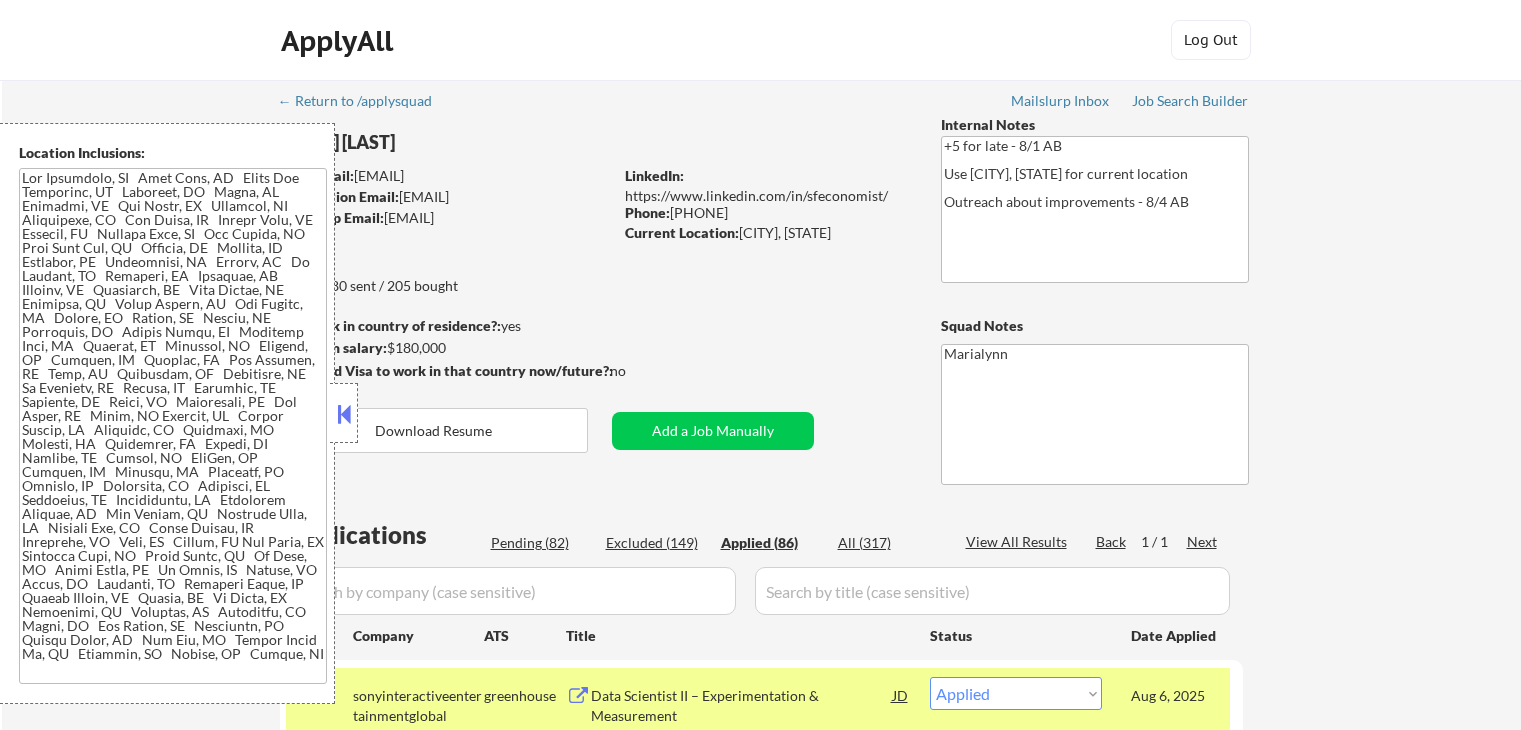 select on ""applied"" 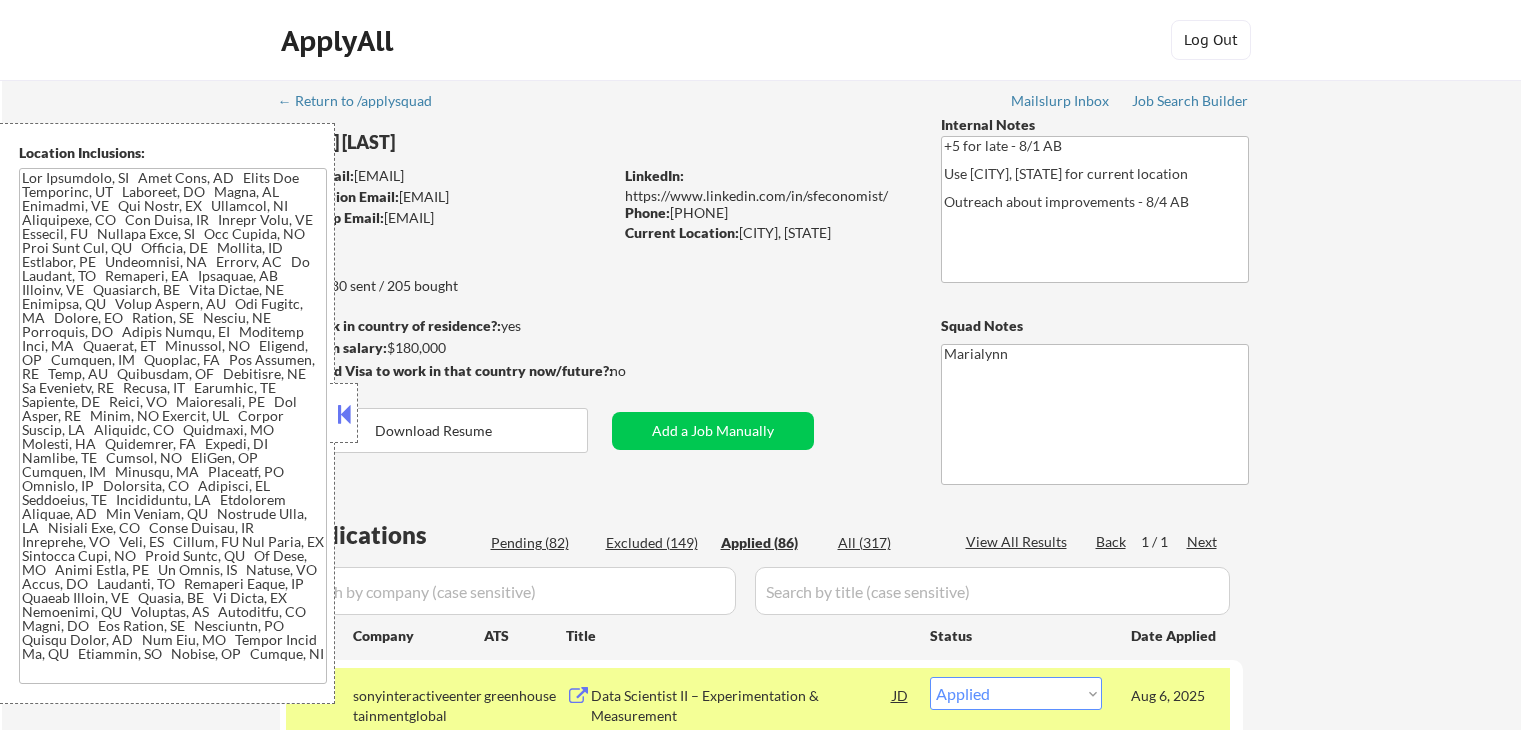 select on ""applied"" 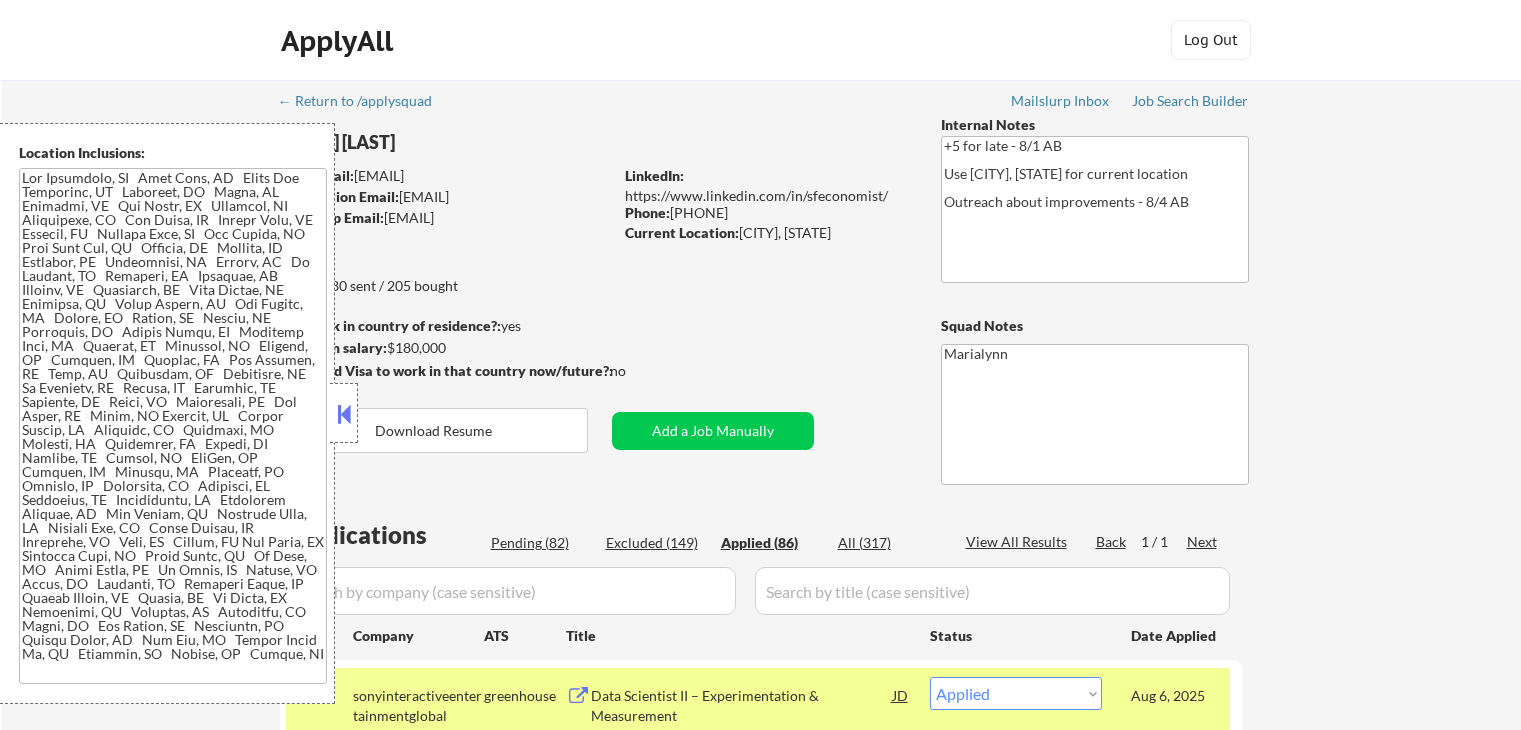 select on ""applied"" 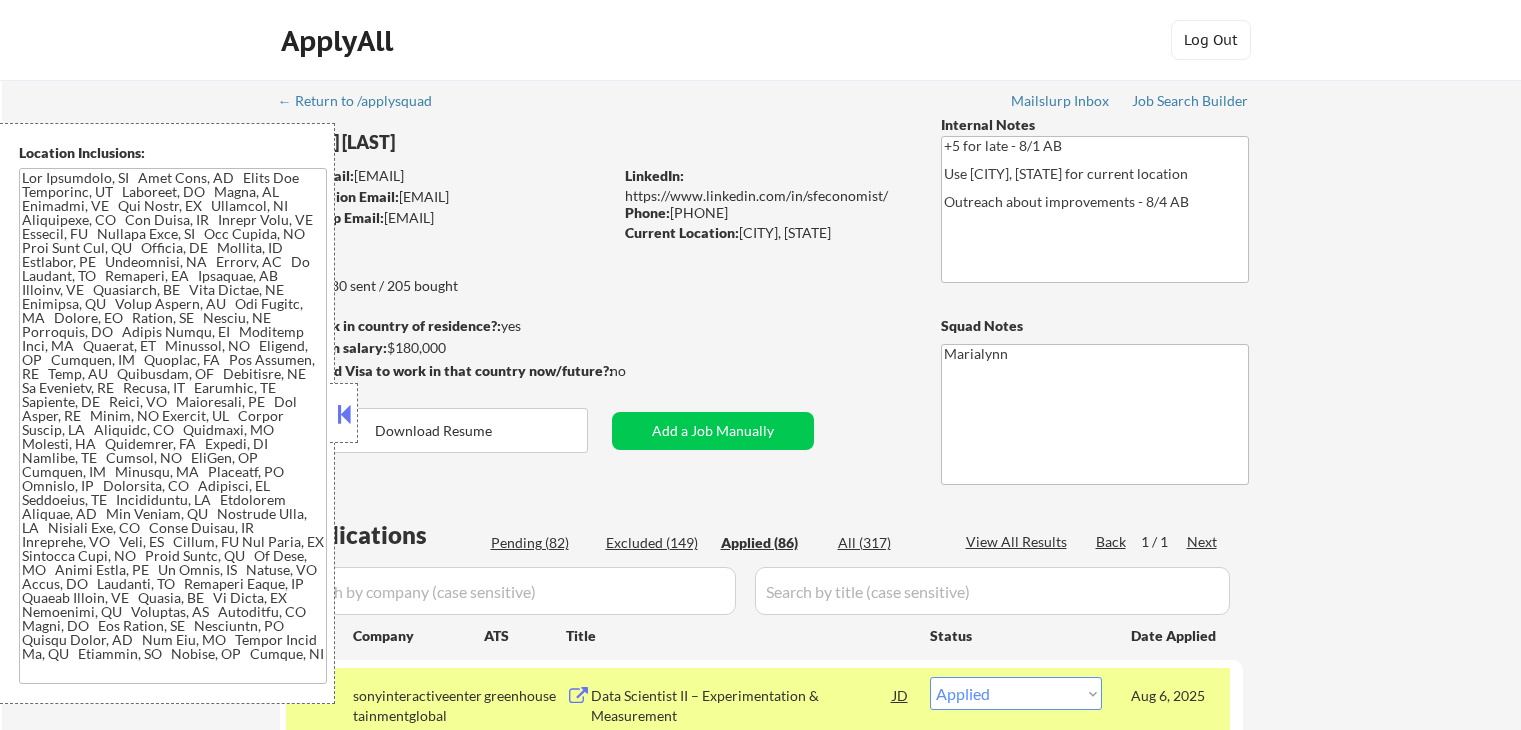 select on ""applied"" 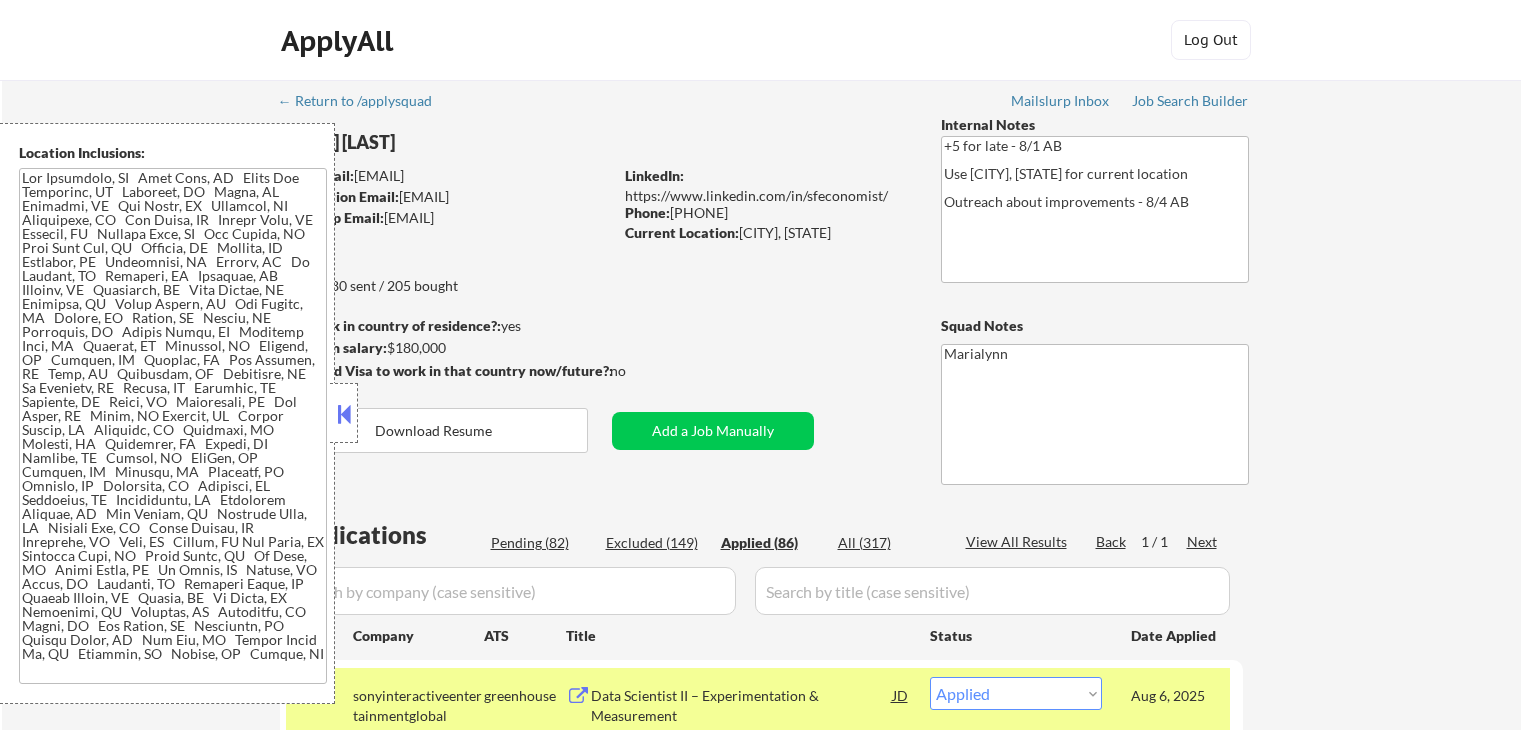 select on ""applied"" 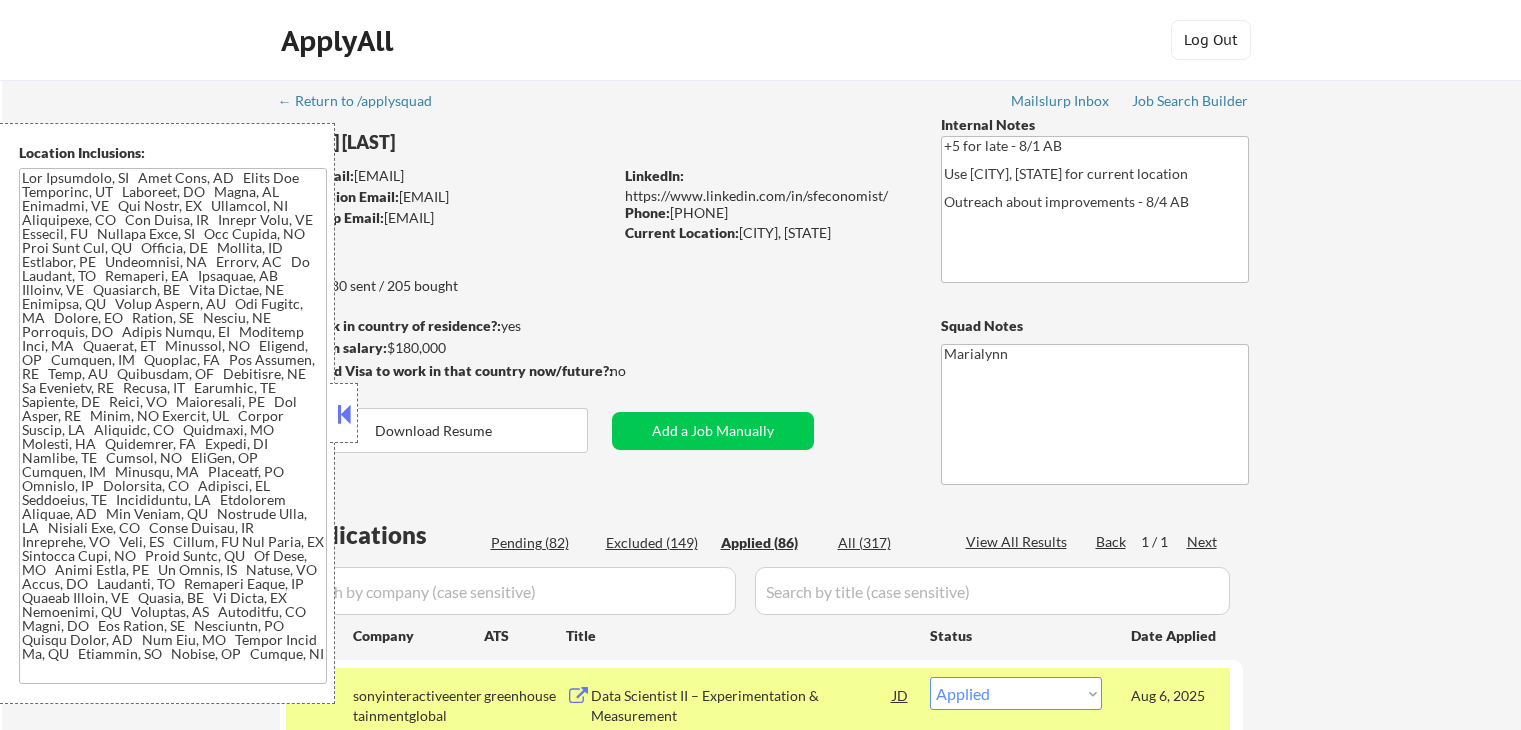 select on ""applied"" 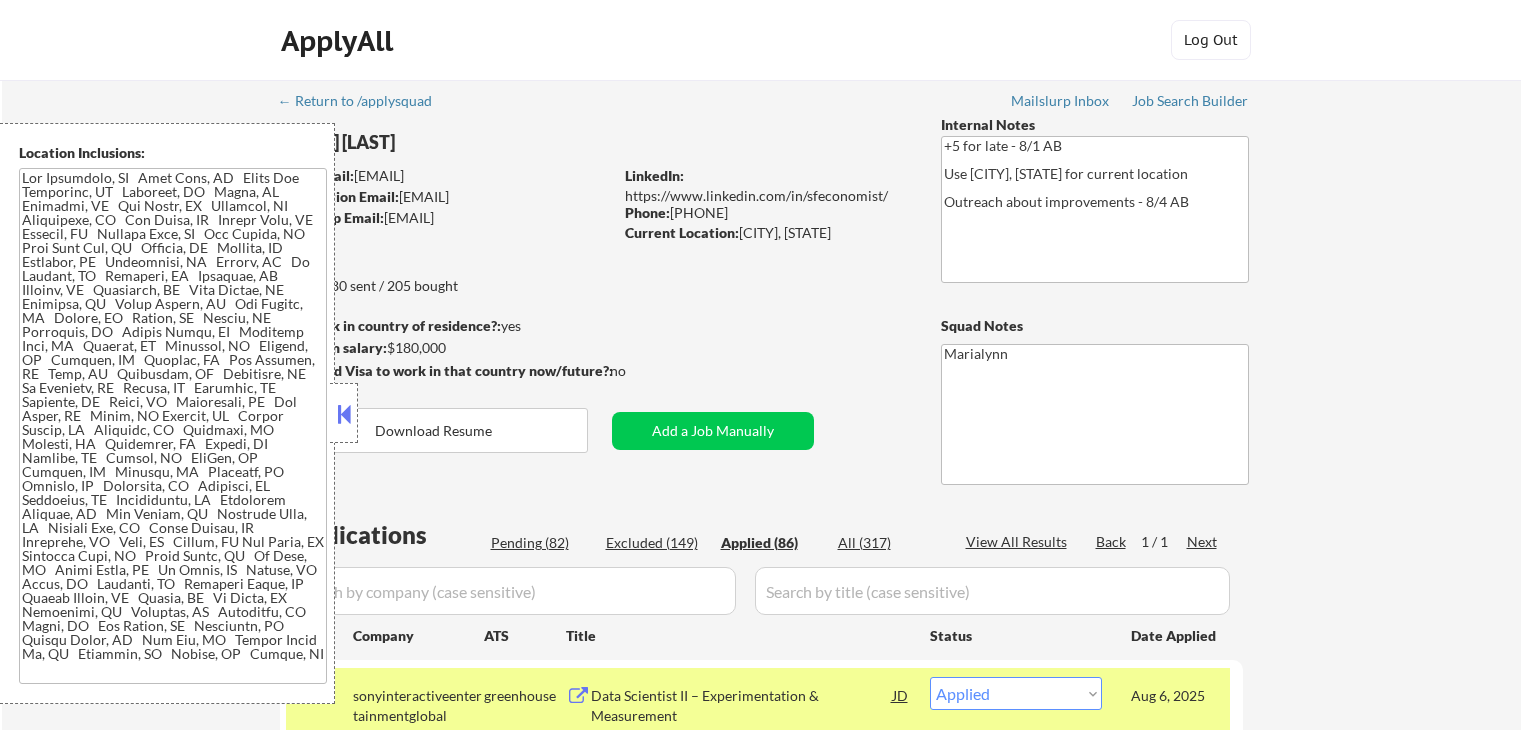 select on ""applied"" 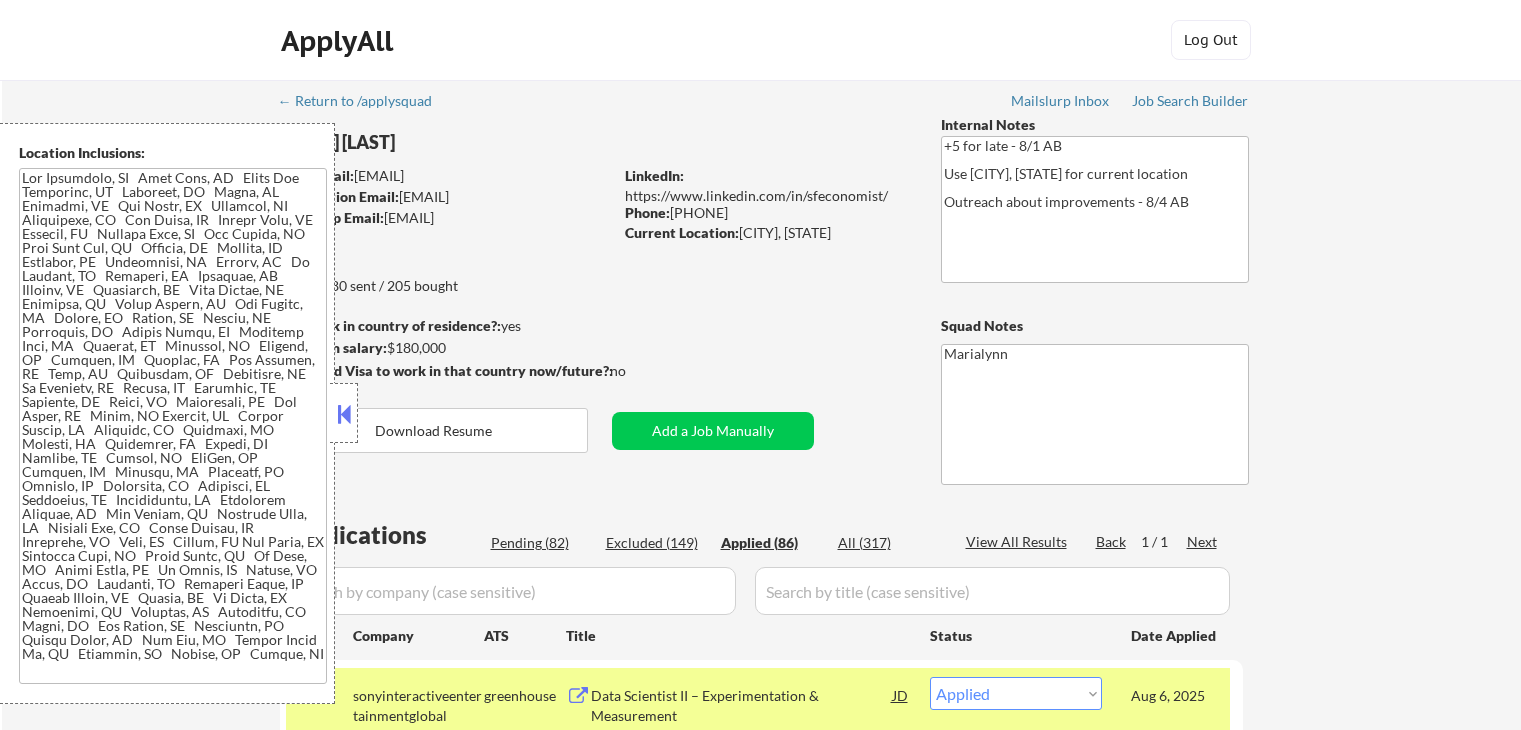select on ""applied"" 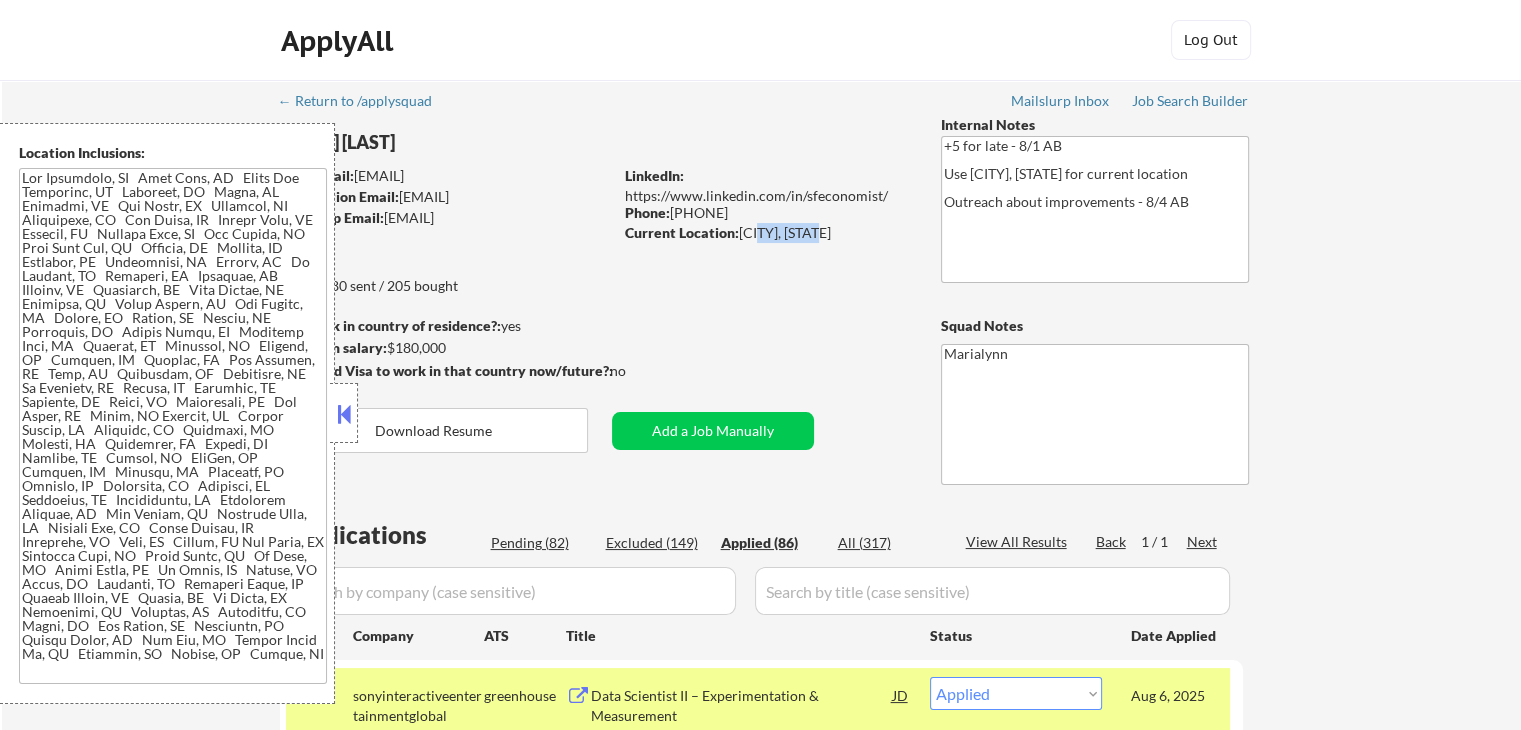 drag, startPoint x: 0, startPoint y: 0, endPoint x: 771, endPoint y: 237, distance: 806.604 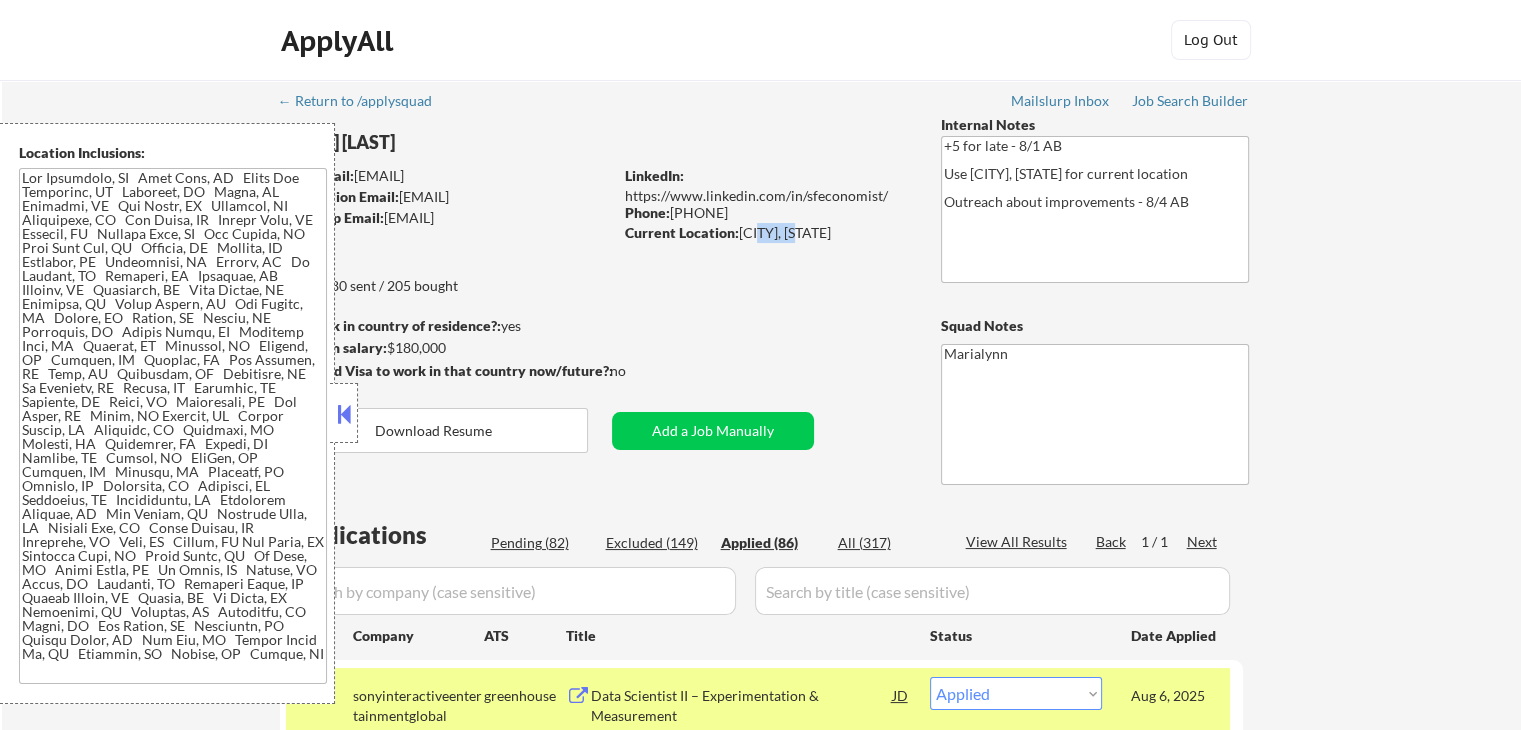 drag, startPoint x: 748, startPoint y: 231, endPoint x: 847, endPoint y: 236, distance: 99.12618 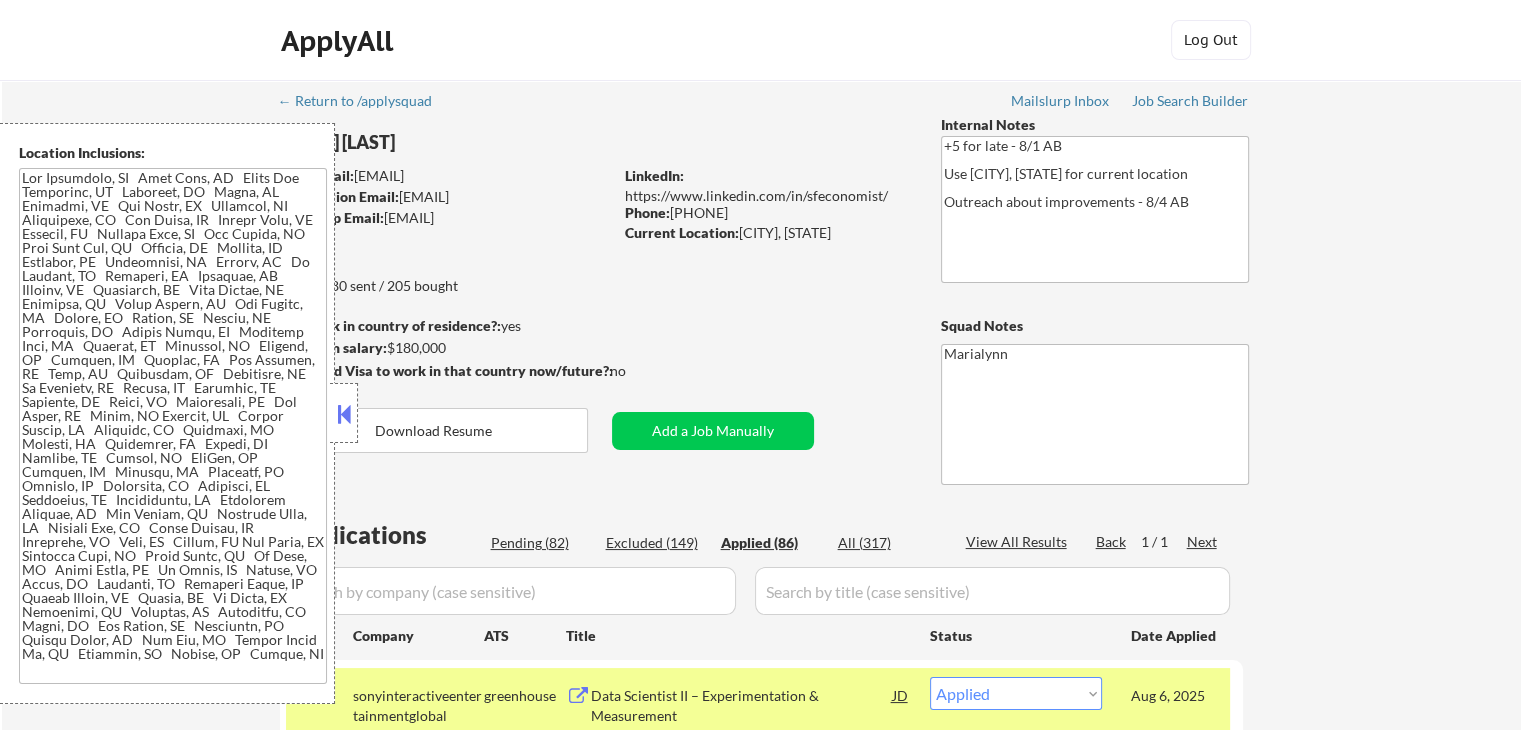 drag, startPoint x: 740, startPoint y: 233, endPoint x: 870, endPoint y: 237, distance: 130.06152 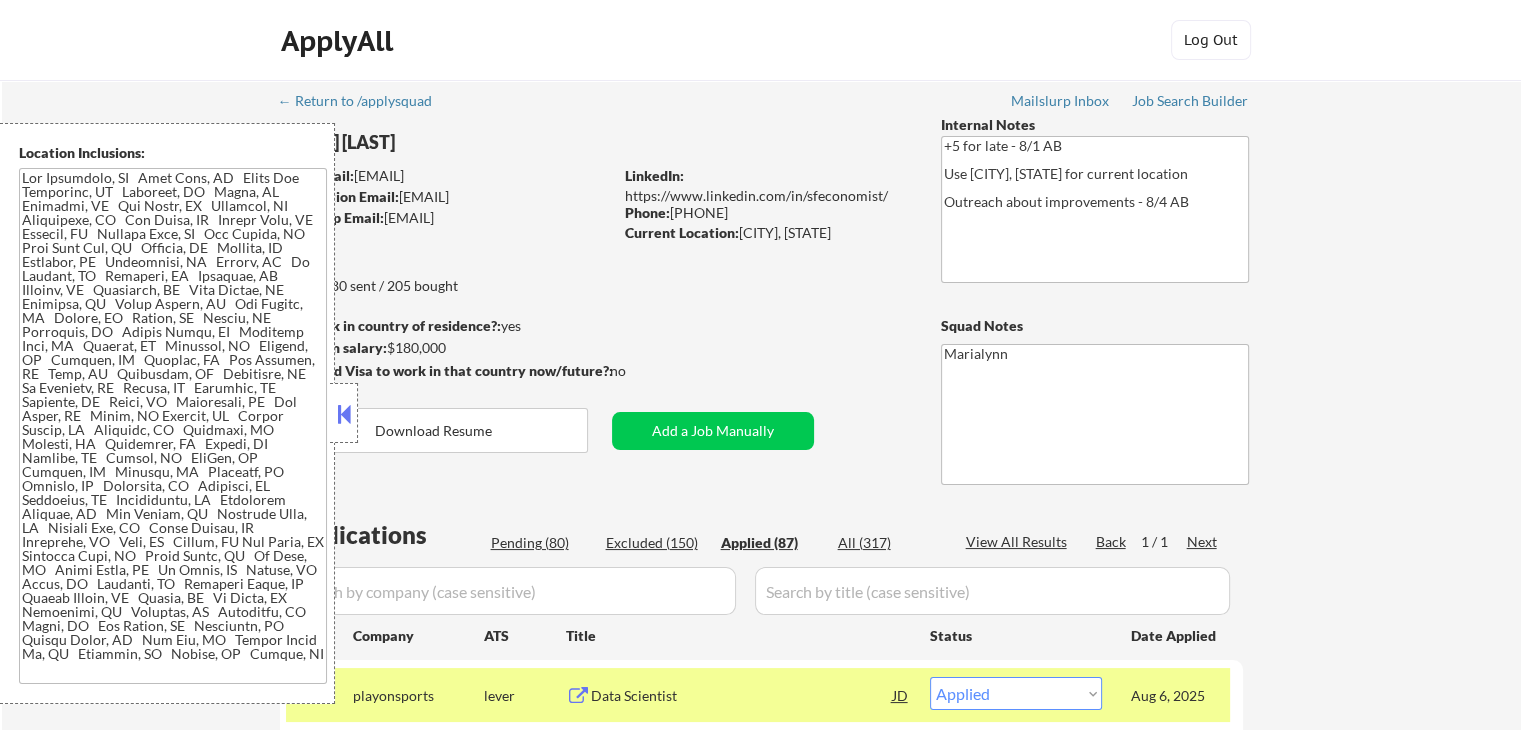 click on "← Return to /applysquad Mailslurp Inbox Job Search Builder [FIRST] [LAST] User Email:  [EMAIL] Application Email:  [EMAIL] Mailslurp Email:  [EMAIL] LinkedIn:   https://www.linkedin.com/in/sfeconomist/
Phone:  [PHONE] Current Location:  [CITY], [STATE] Applies:  80 sent / 205 bought Internal Notes +5 for late - 8/1 AB
Use [CITY], [STATE] for current location
Outreach about improvements - 8/4 AB Can work in country of residence?:  yes Squad Notes Minimum salary:  $180,000 Will need Visa to work in that country now/future?:   no Download Resume Add a Job Manually [FIRST] Applications Pending (80) Excluded (150) Applied (87) All (317) View All Results Back 1 / 1
Next Company ATS Title Status Date Applied #1 playonsports lever Data Scientist JD warning_amber Choose an option... Pending Applied Excluded (Questions) Excluded (Expired) Excluded (Location) Excluded (Bad Match) Excluded (Blocklist) Excluded (Salary) Excluded (Other) Aug 6, 2025 success #2 JD #3" at bounding box center [762, 3906] 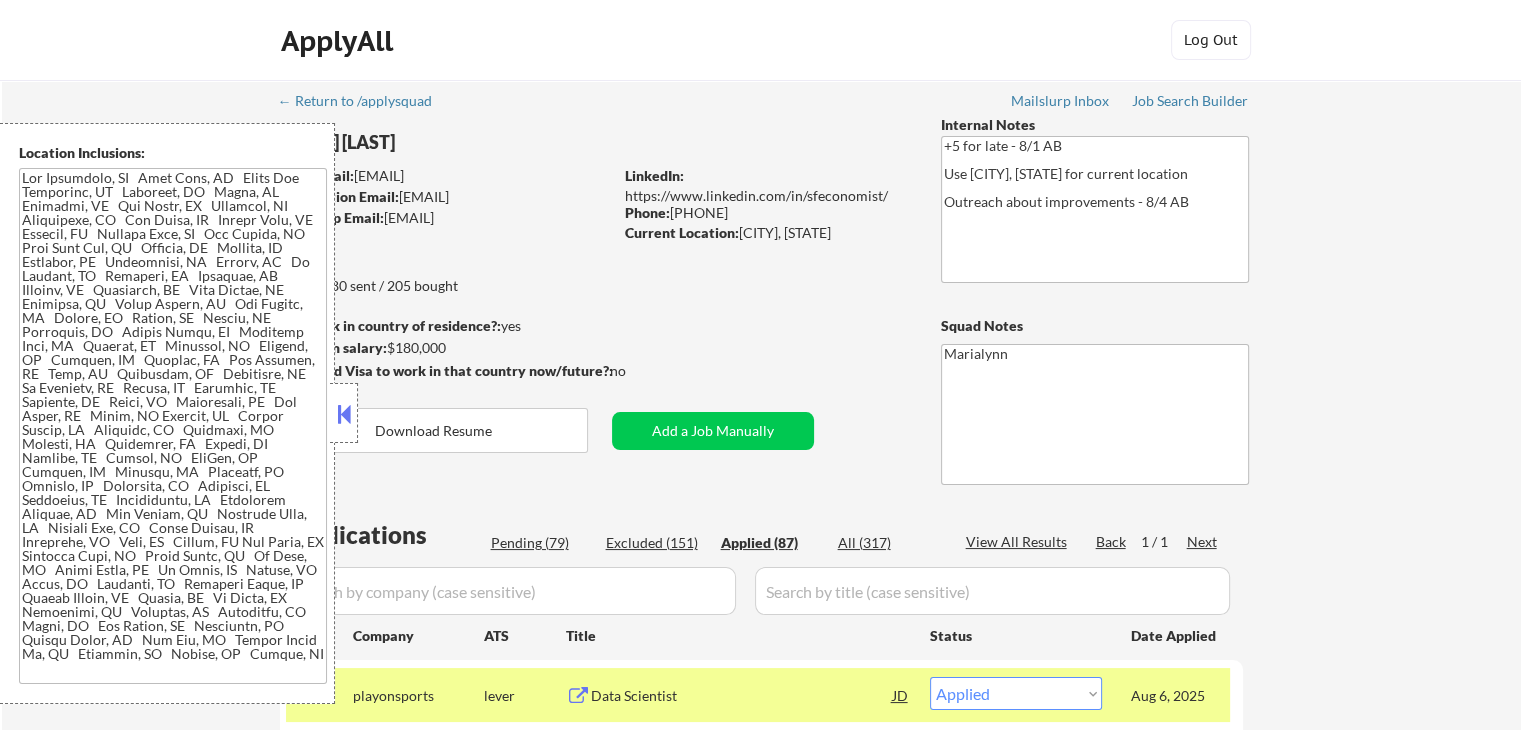 select on ""applied"" 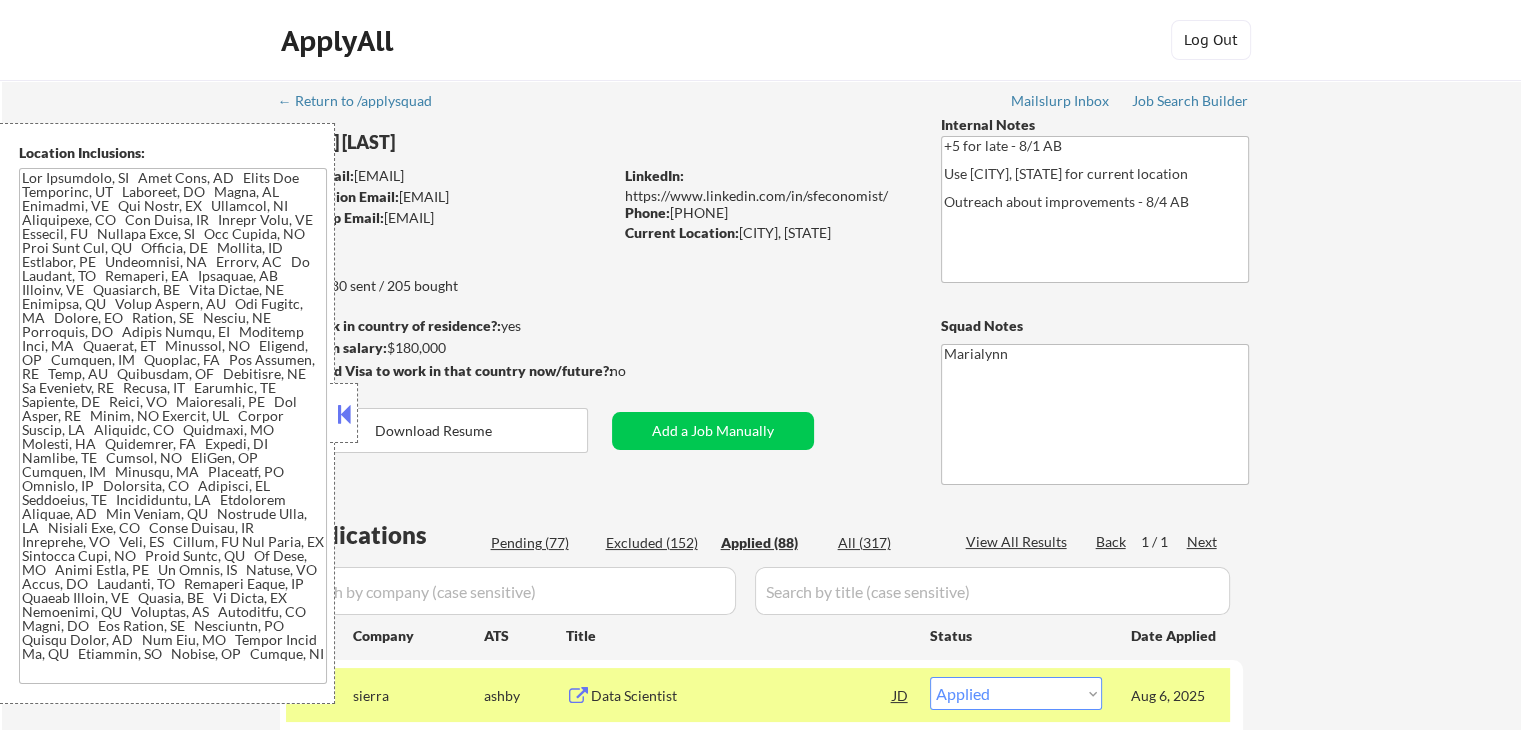 drag, startPoint x: 739, startPoint y: 233, endPoint x: 904, endPoint y: 231, distance: 165.01212 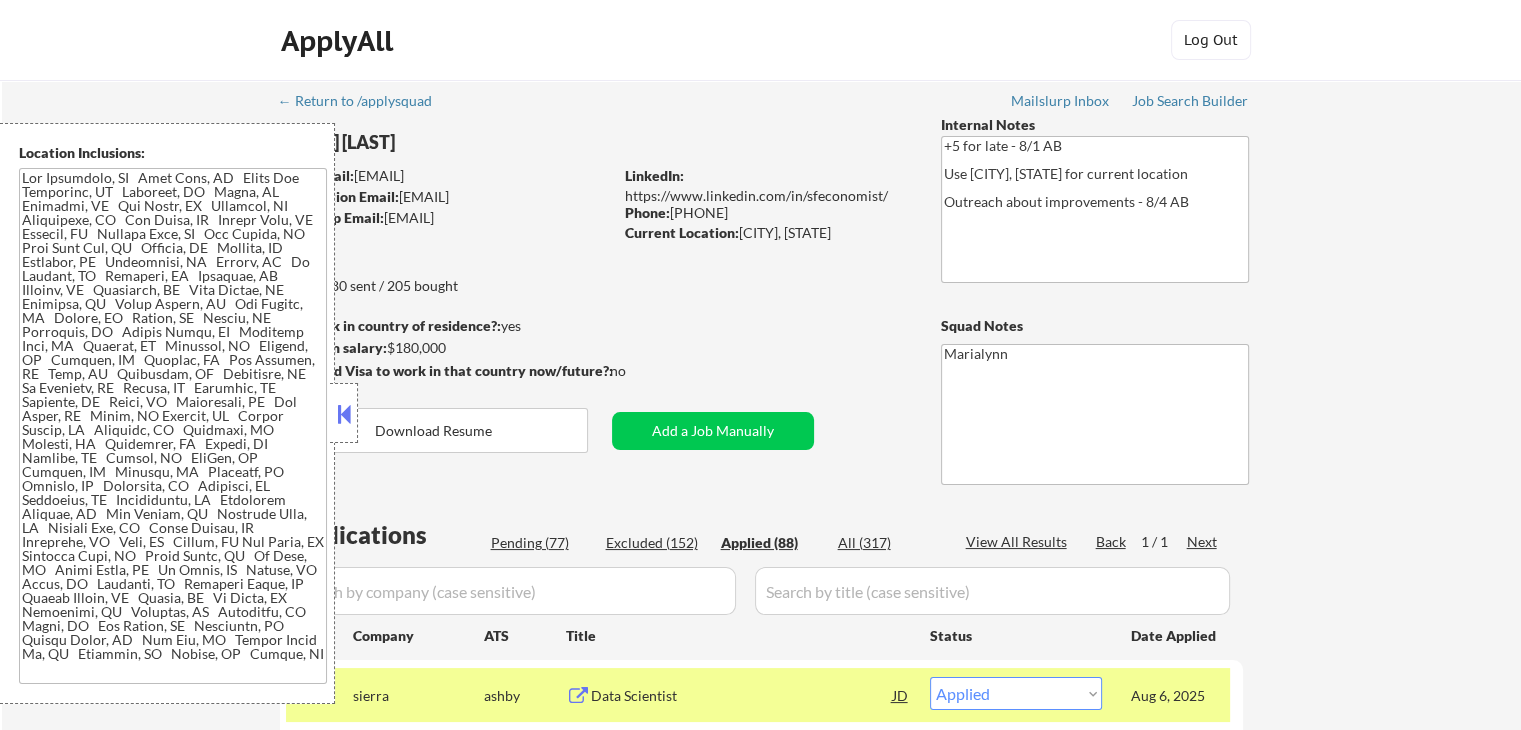 click on "Current Location:  [CITY], [STATE]" at bounding box center [766, 233] 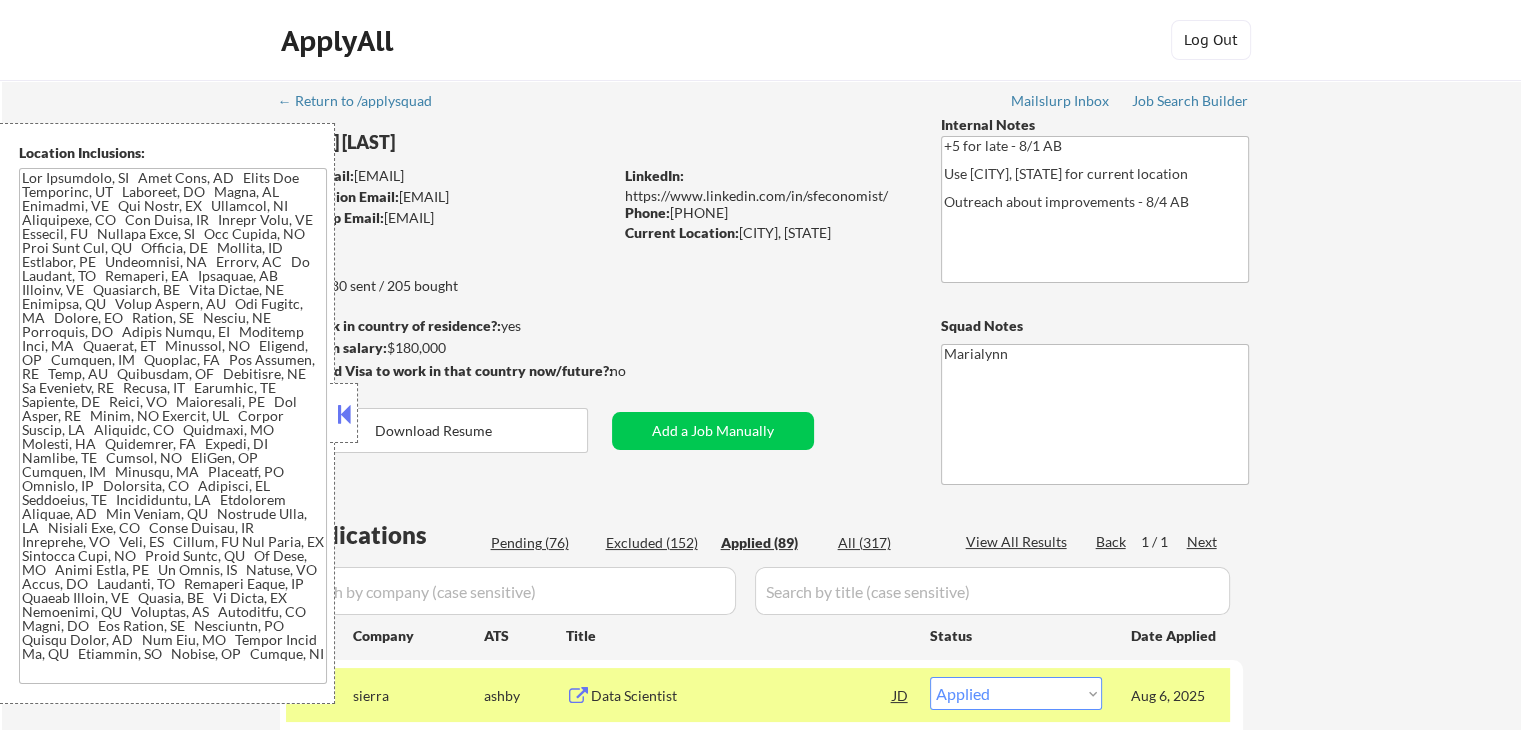 click on "← Return to /applysquad Mailslurp Inbox Job Search Builder [FIRST] [LAST] User Email:  [EMAIL] Application Email:  [EMAIL] Mailslurp Email:  [EMAIL] LinkedIn:   https://www.linkedin.com/in/sfeconomist/
Phone:  [PHONE] Current Location:  [CITY], [STATE] Applies:  80 sent / 205 bought Internal Notes +5 for late - 8/1 AB
Use [CITY], [STATE] for current location
Outreach about improvements - 8/4 AB Can work in country of residence?:  yes Squad Notes Minimum salary:  $180,000 Will need Visa to work in that country now/future?:   no Download Resume Add a Job Manually [FIRST] Applications Pending (76) Excluded (152) Applied (89) All (317) View All Results Back 1 / 1
Next Company ATS Title Status Date Applied #1 sierra ashby Data Scientist JD warning_amber Choose an option... Pending Applied Excluded (Questions) Excluded (Expired) Excluded (Location) Excluded (Bad Match) Excluded (Blocklist) Excluded (Salary) Excluded (Other) Aug 6, 2025 success #2 lever JD #3" at bounding box center [762, 3979] 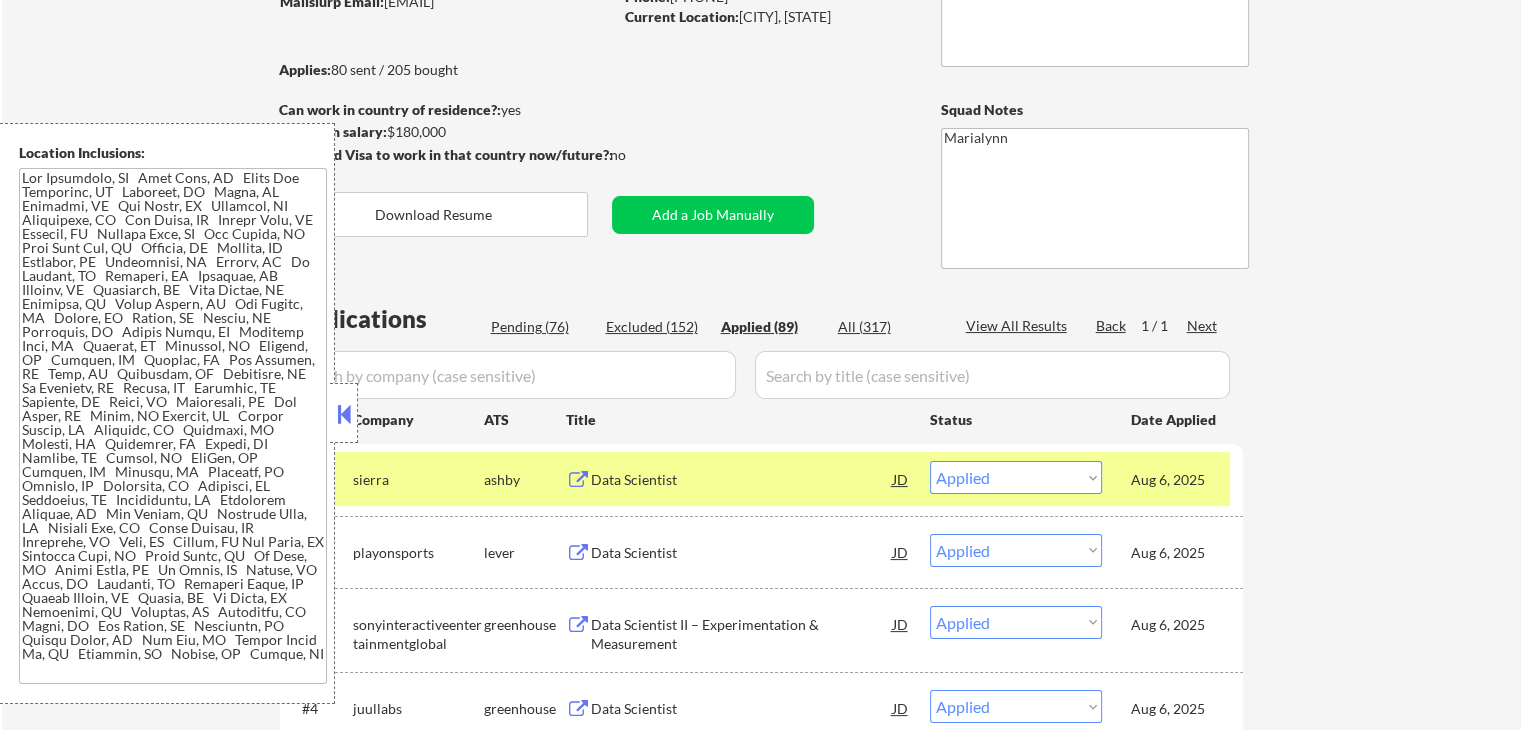 scroll, scrollTop: 258, scrollLeft: 0, axis: vertical 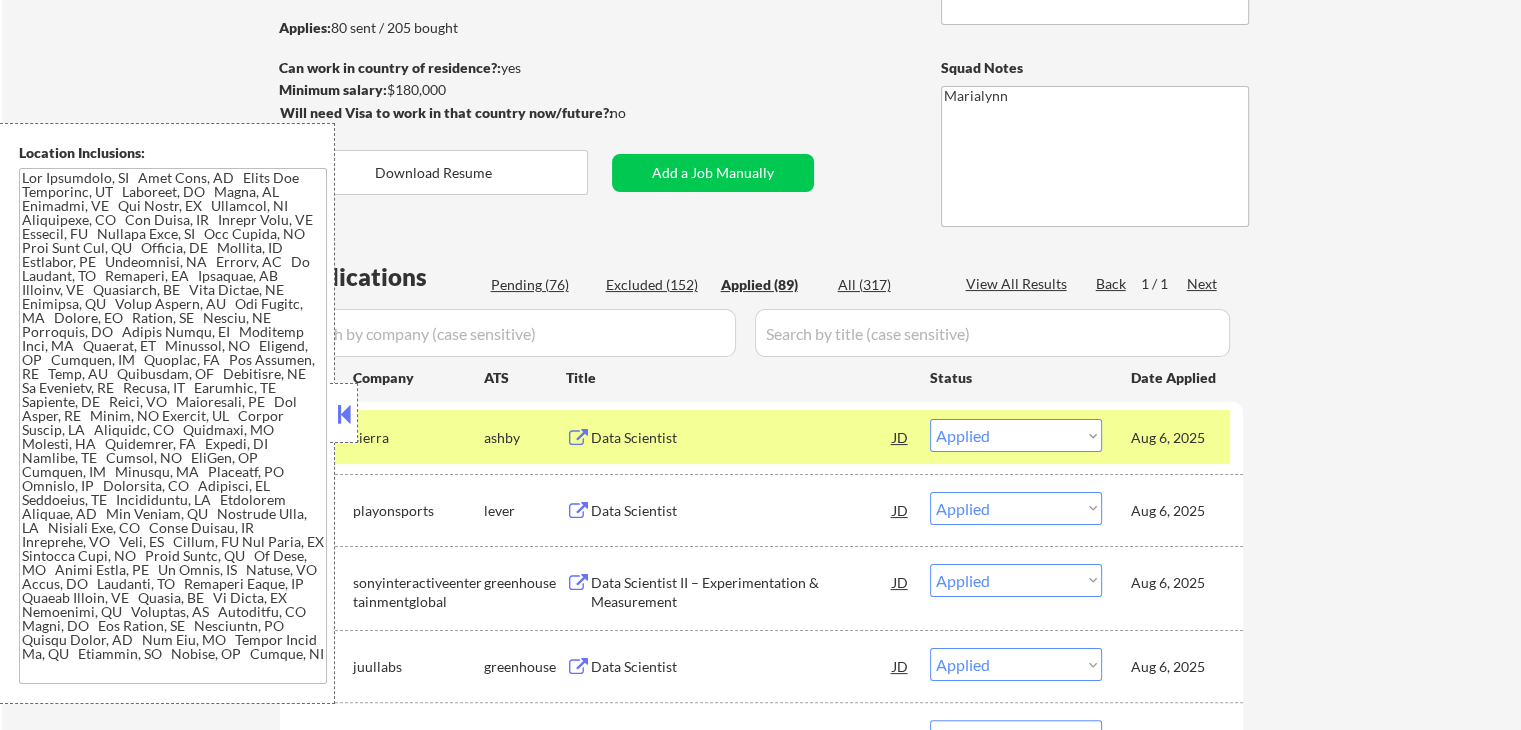 click at bounding box center (344, 414) 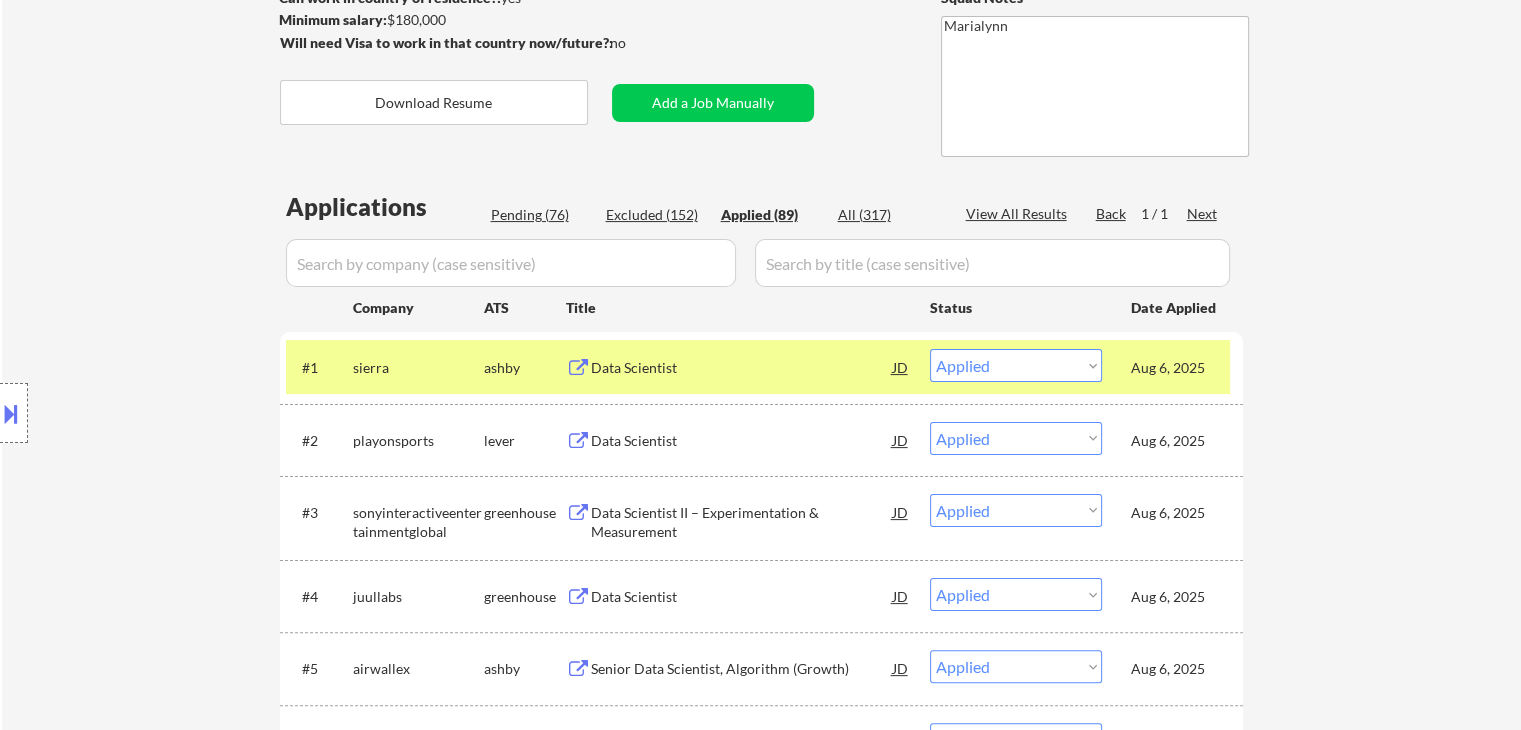 scroll, scrollTop: 399, scrollLeft: 0, axis: vertical 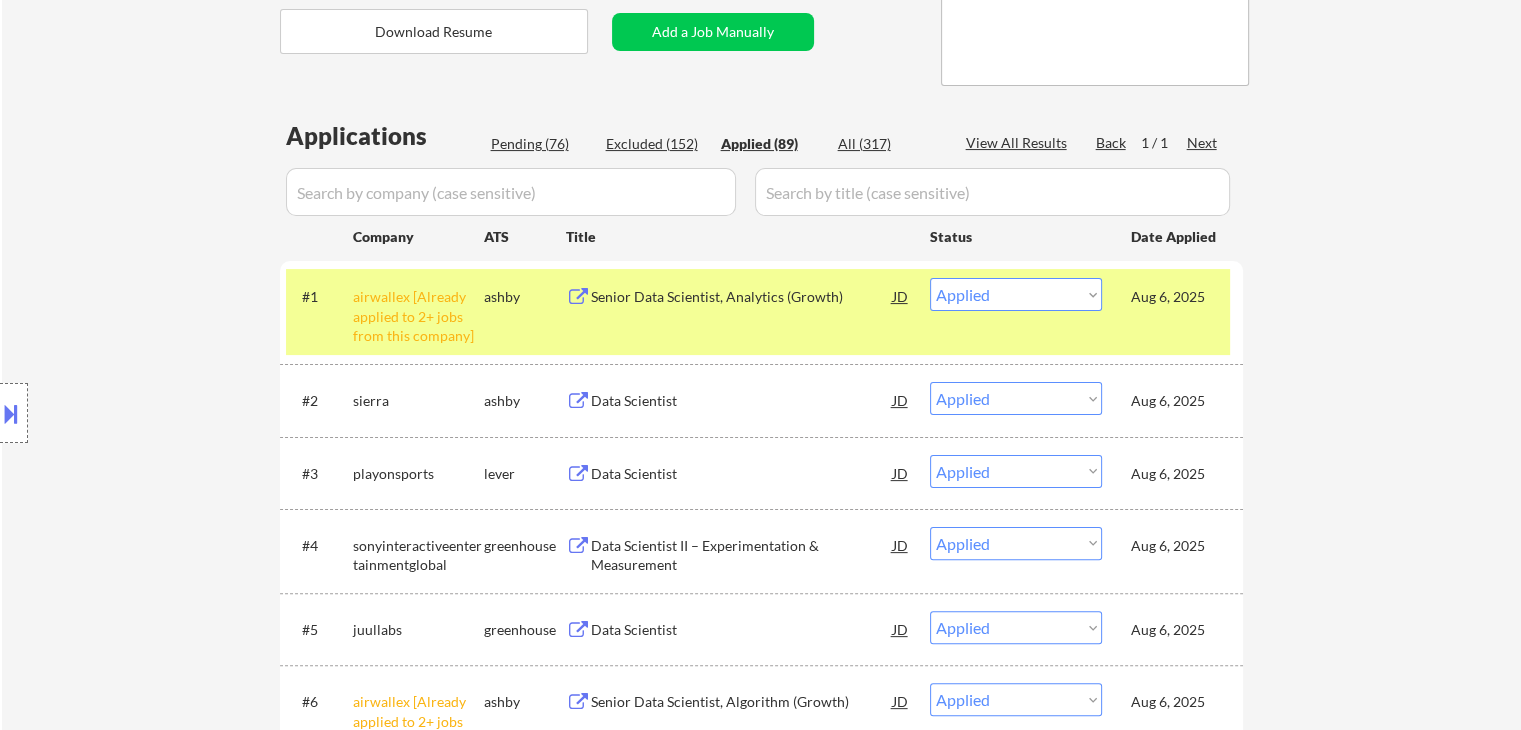 select on ""applied"" 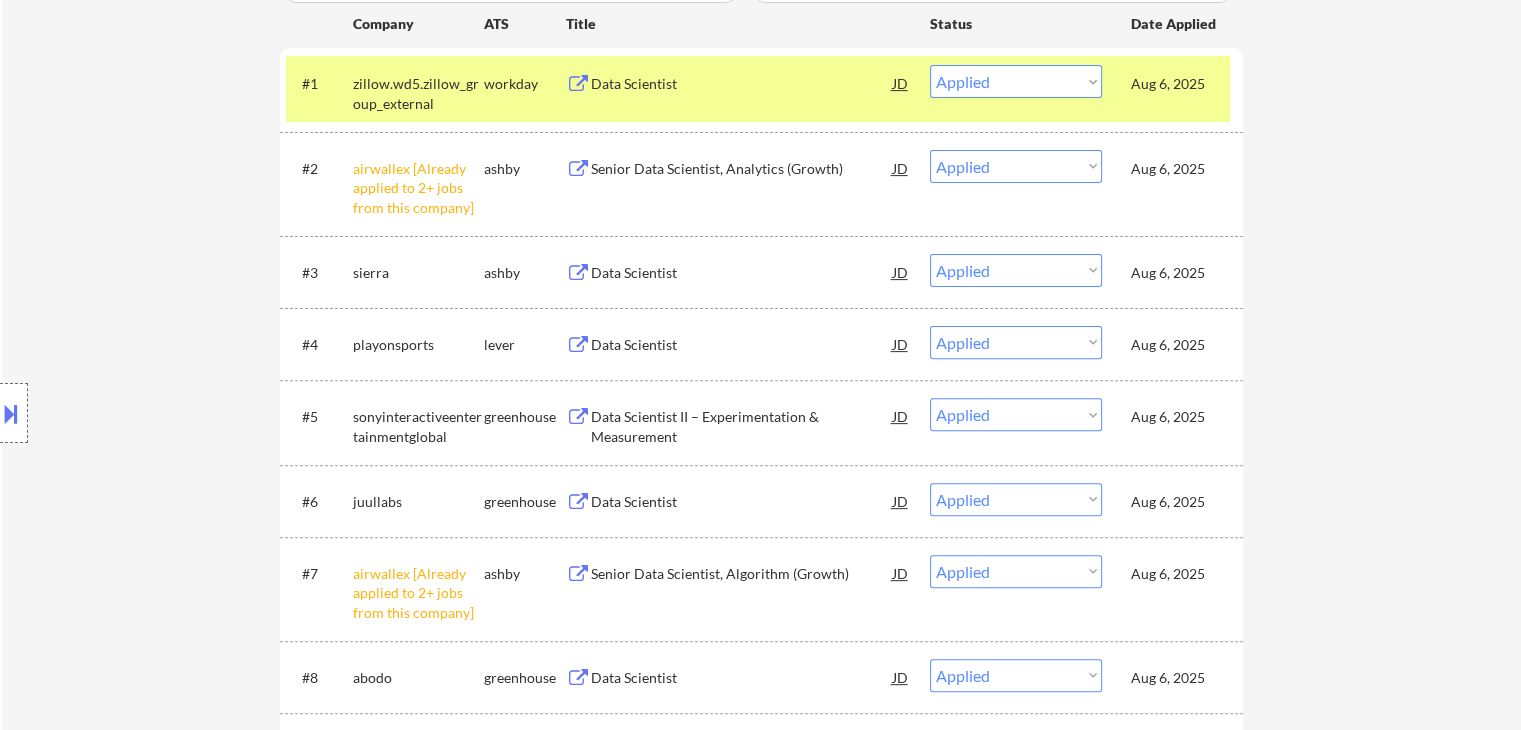 scroll, scrollTop: 399, scrollLeft: 0, axis: vertical 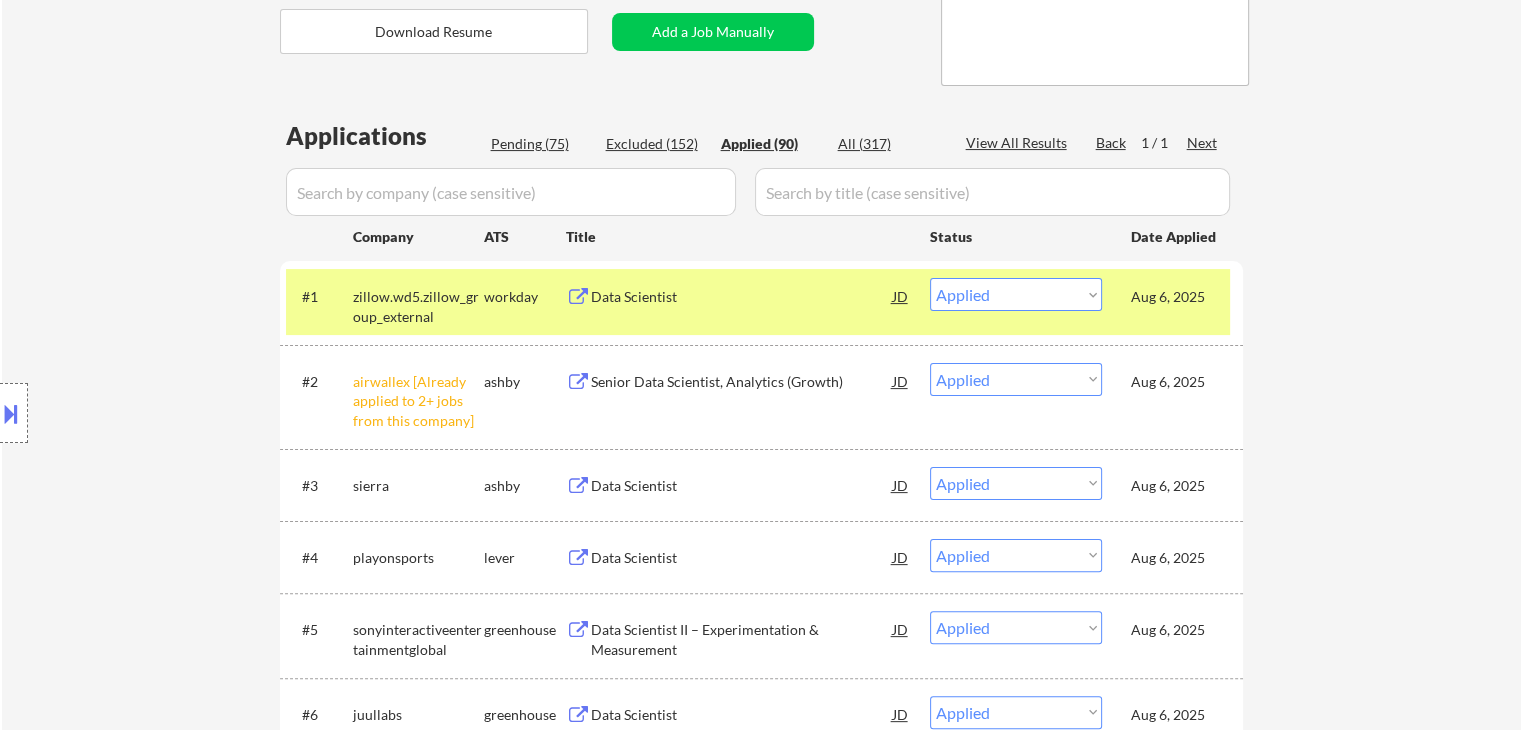 select on ""applied"" 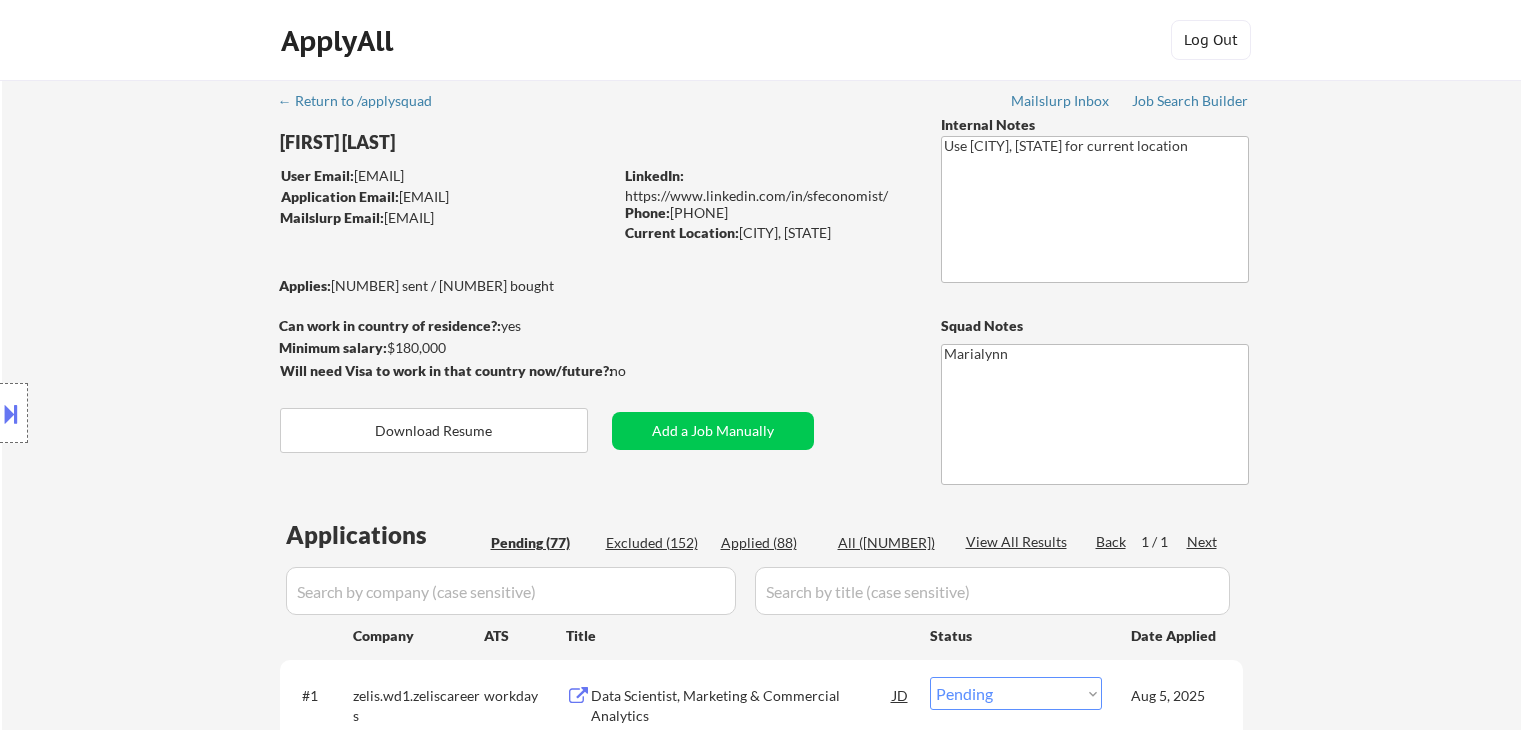 select on ""pending"" 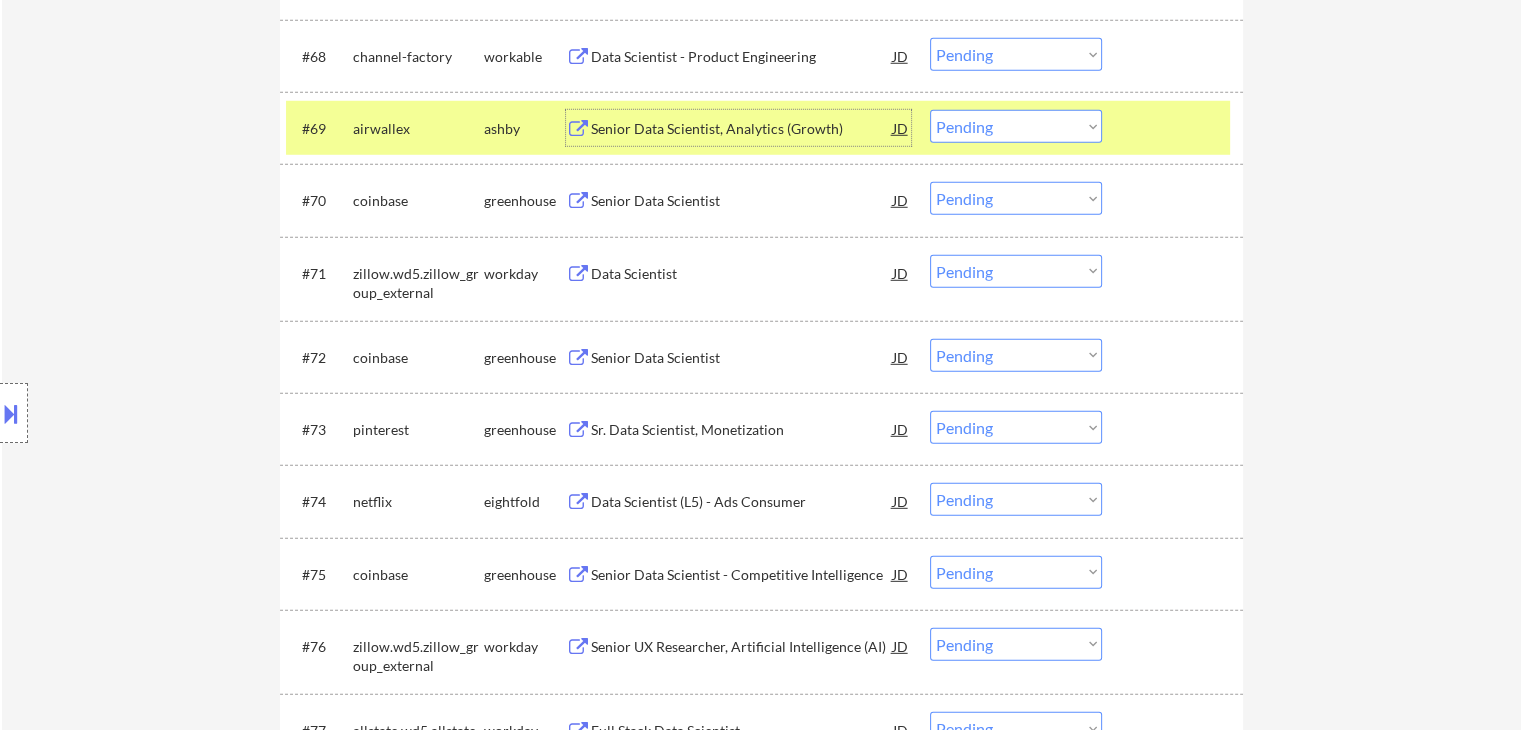 scroll, scrollTop: 5720, scrollLeft: 0, axis: vertical 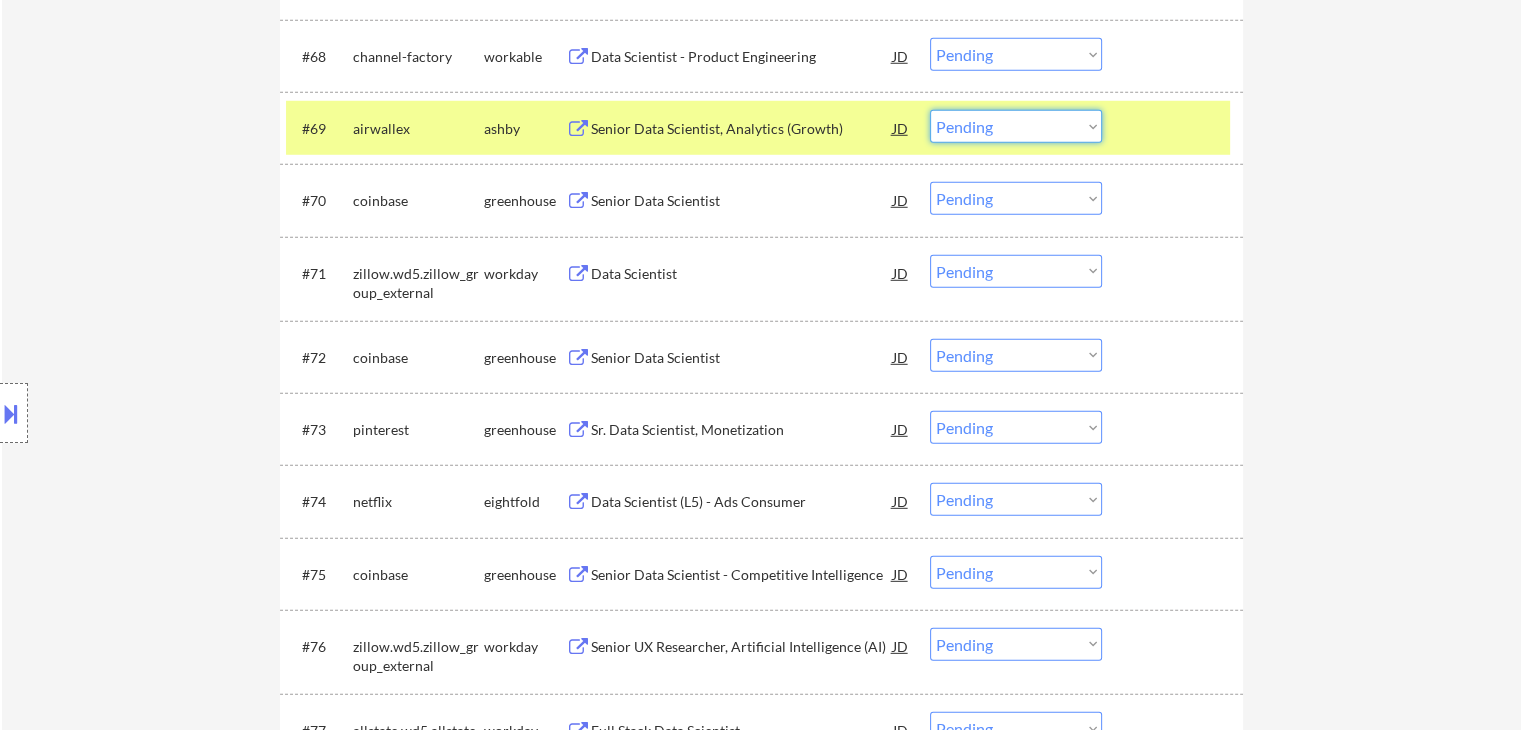 click on "Choose an option... Pending Applied Excluded (Questions) Excluded (Expired) Excluded (Location) Excluded (Bad Match) Excluded (Blocklist) Excluded (Salary) Excluded (Other)" at bounding box center (1016, 126) 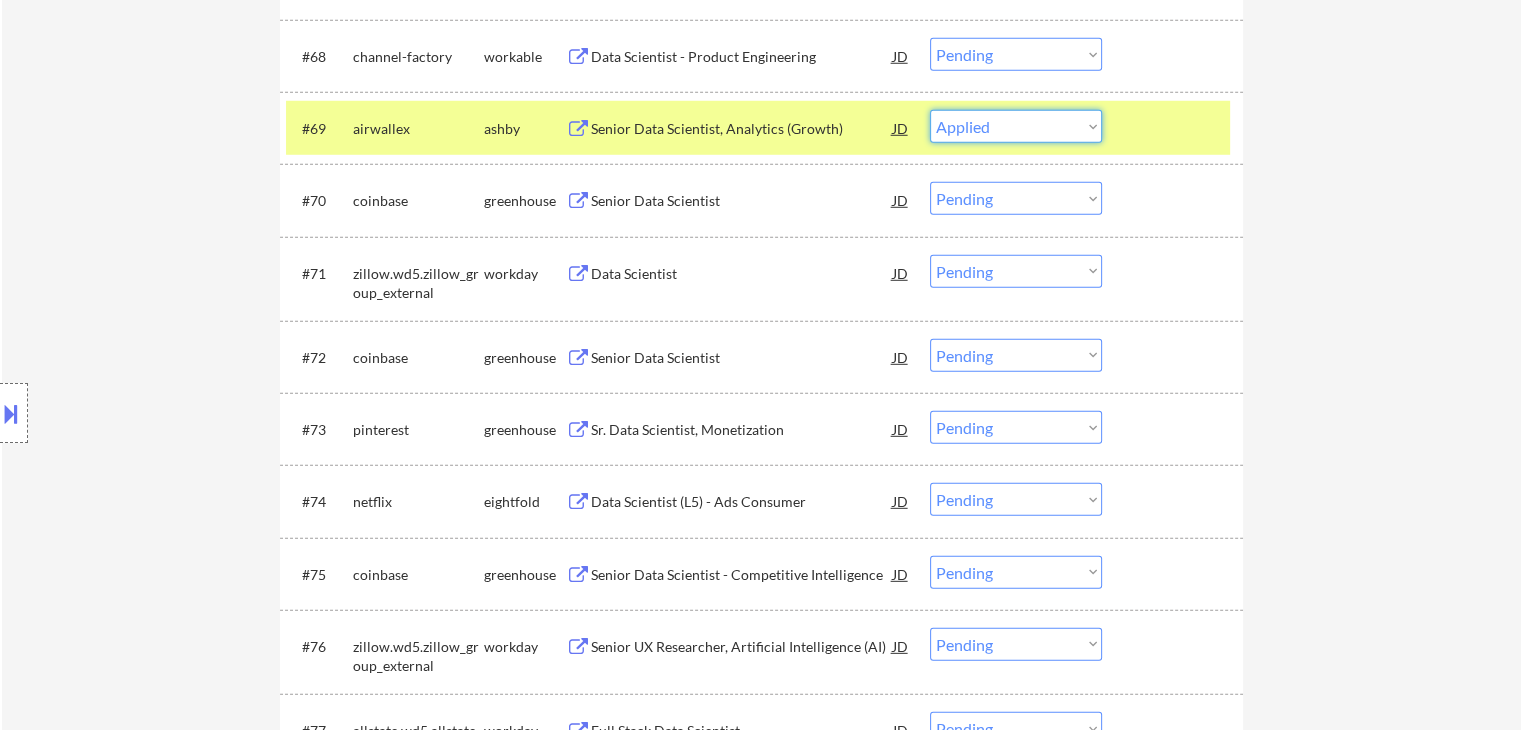 click on "Choose an option... Pending Applied Excluded (Questions) Excluded (Expired) Excluded (Location) Excluded (Bad Match) Excluded (Blocklist) Excluded (Salary) Excluded (Other)" at bounding box center (1016, 126) 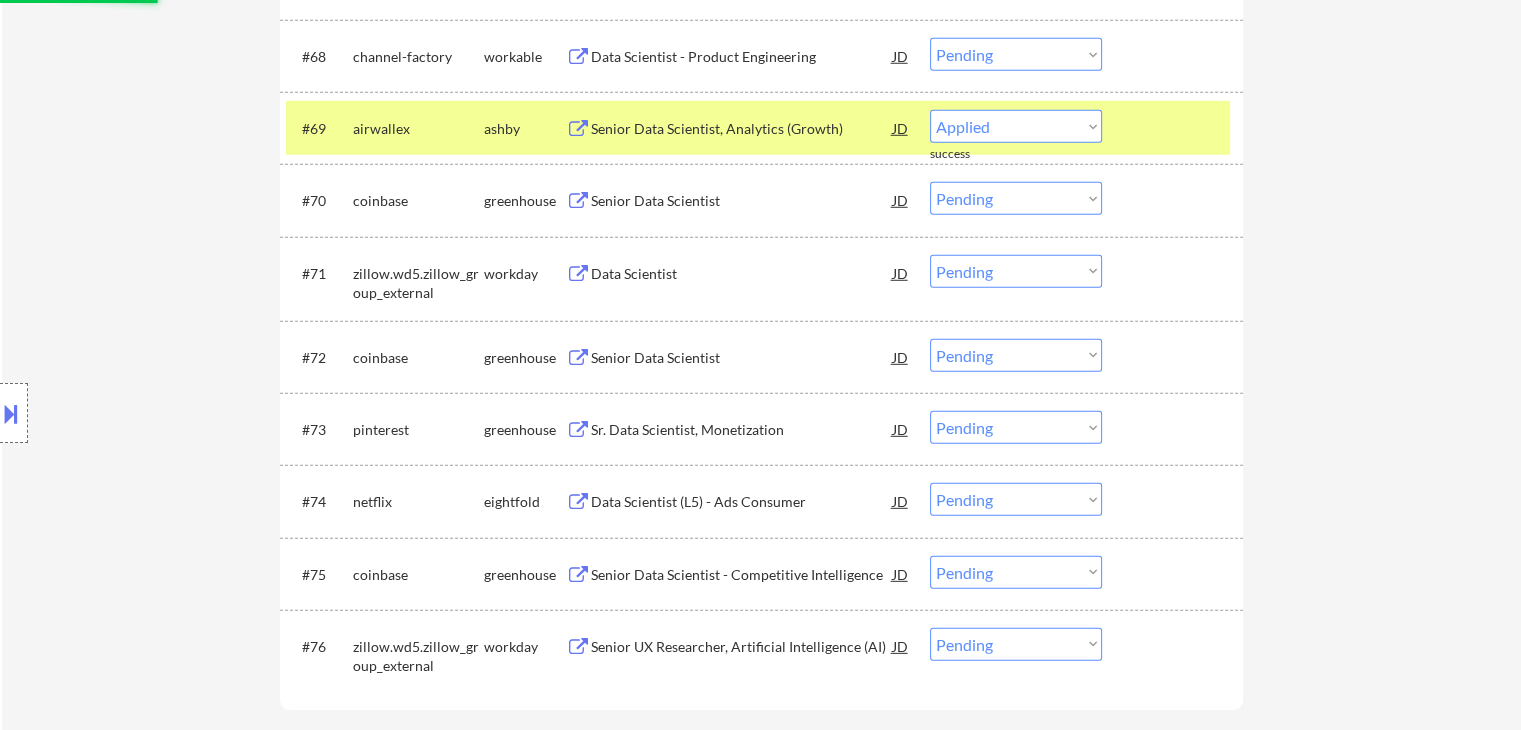 select on ""pending"" 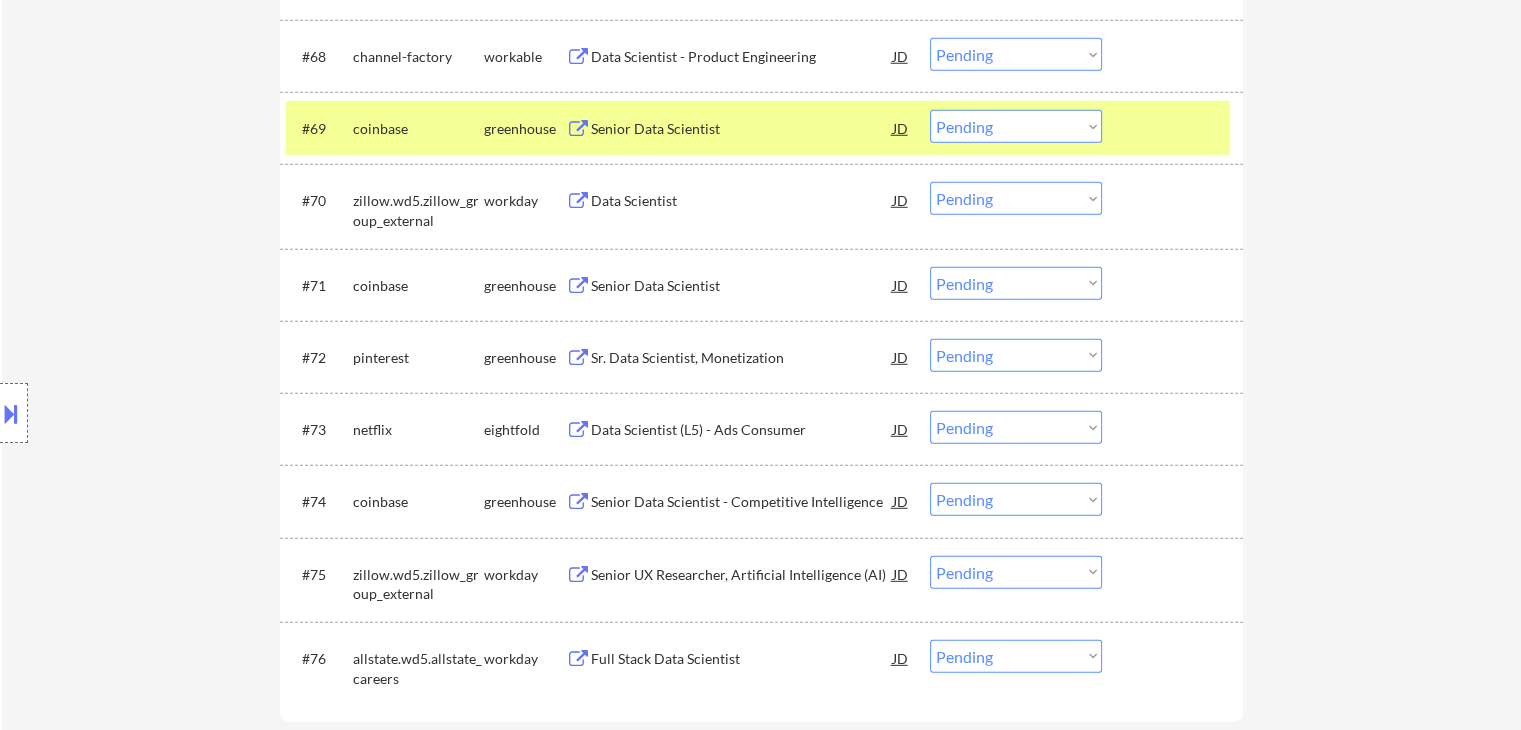 click on "#68 channel-factory workable Data Scientist - Product Engineering JD warning_amber Choose an option... Pending Applied Excluded (Questions) Excluded (Expired) Excluded (Location) Excluded (Bad Match) Excluded (Blocklist) Excluded (Salary) Excluded (Other)" at bounding box center [761, 56] 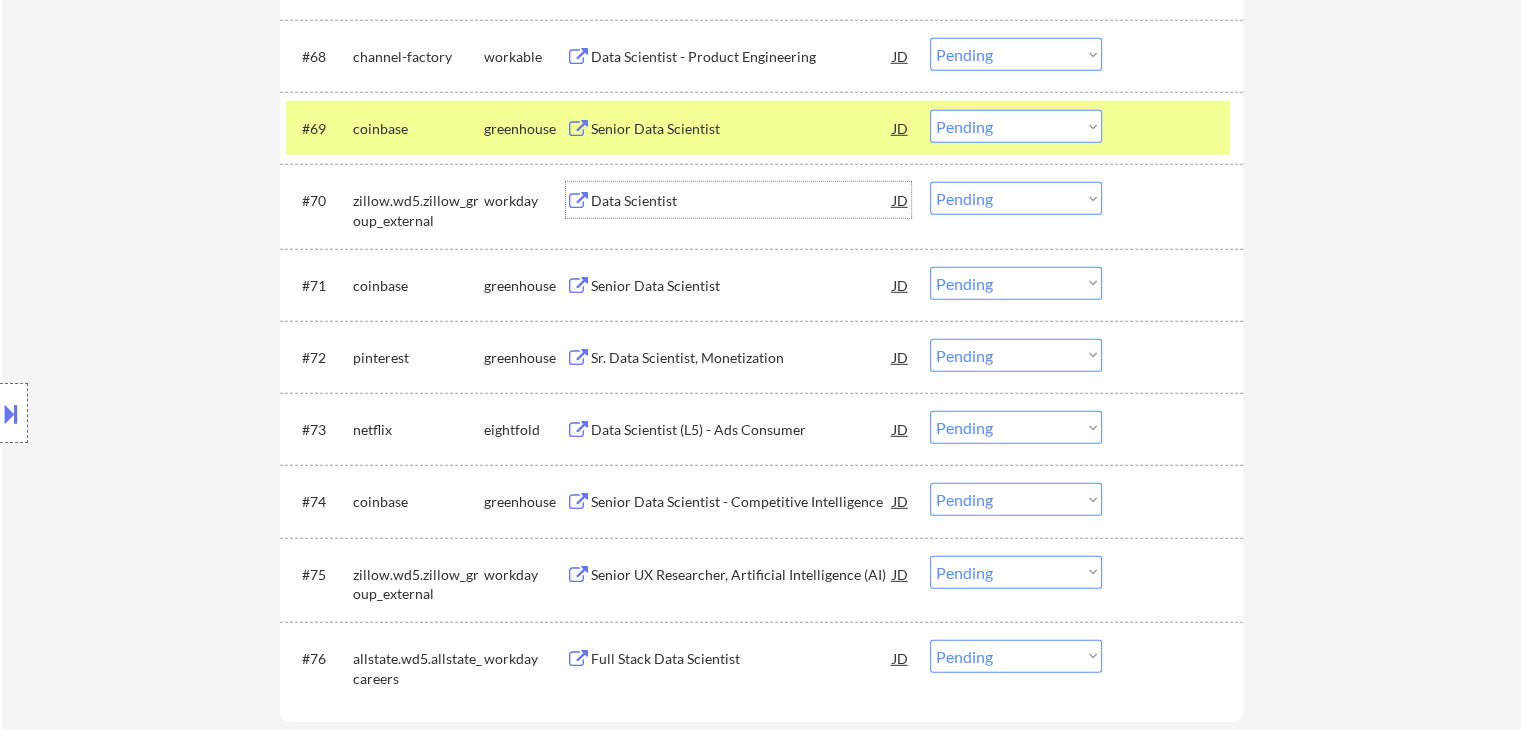 click on "Data Scientist" at bounding box center [742, 201] 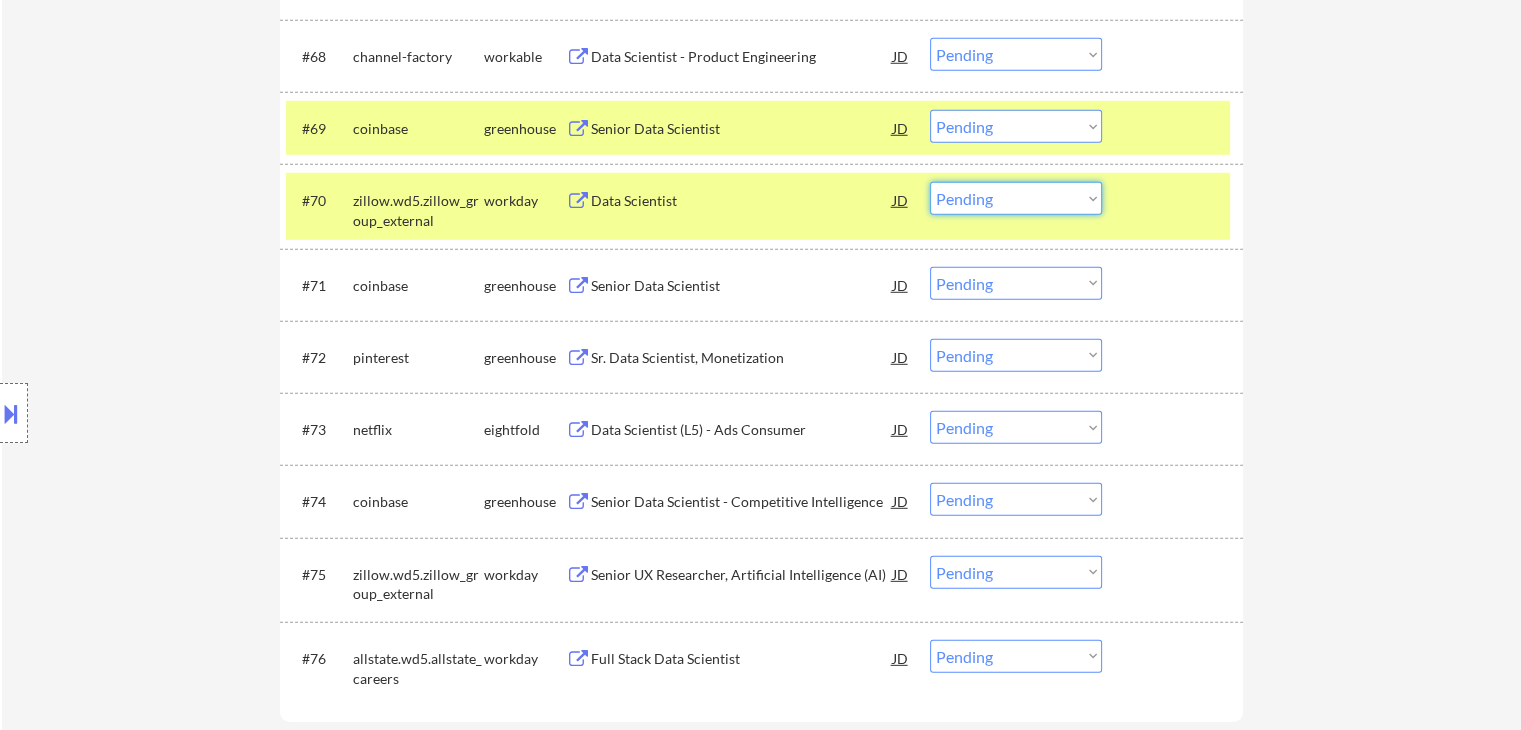 drag, startPoint x: 991, startPoint y: 197, endPoint x: 993, endPoint y: 213, distance: 16.124516 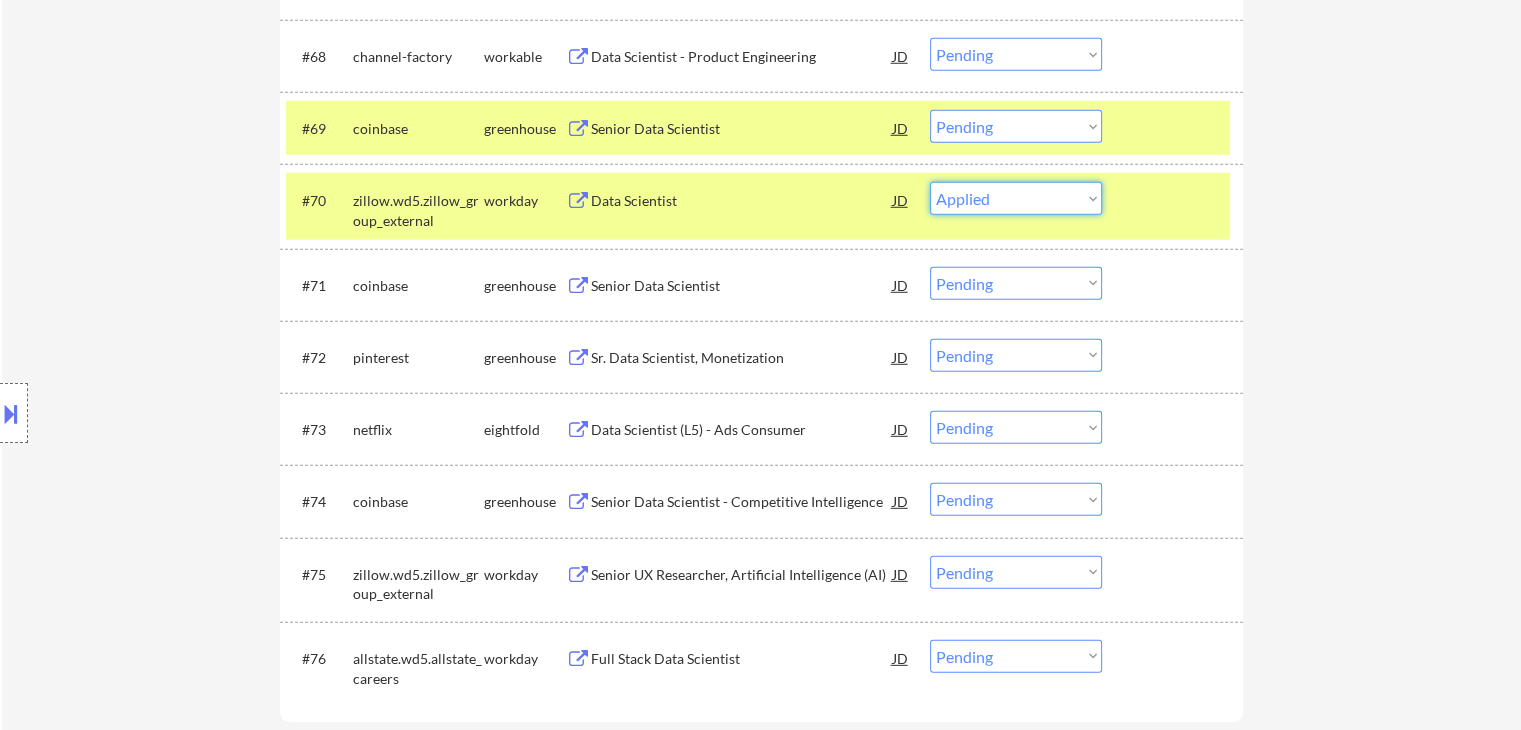 click on "Choose an option... Pending Applied Excluded (Questions) Excluded (Expired) Excluded (Location) Excluded (Bad Match) Excluded (Blocklist) Excluded (Salary) Excluded (Other)" at bounding box center (1016, 198) 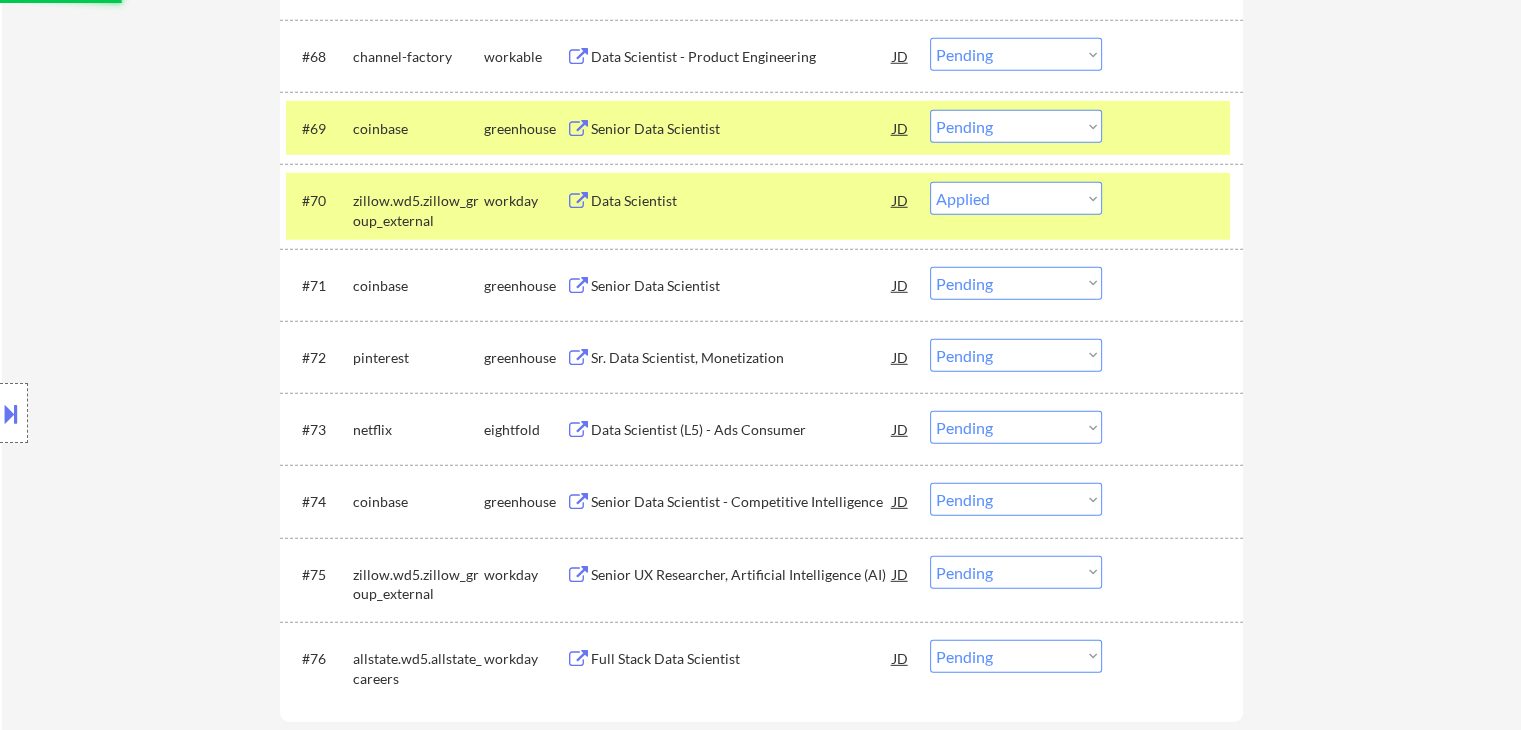click on "coinbase" at bounding box center [418, 129] 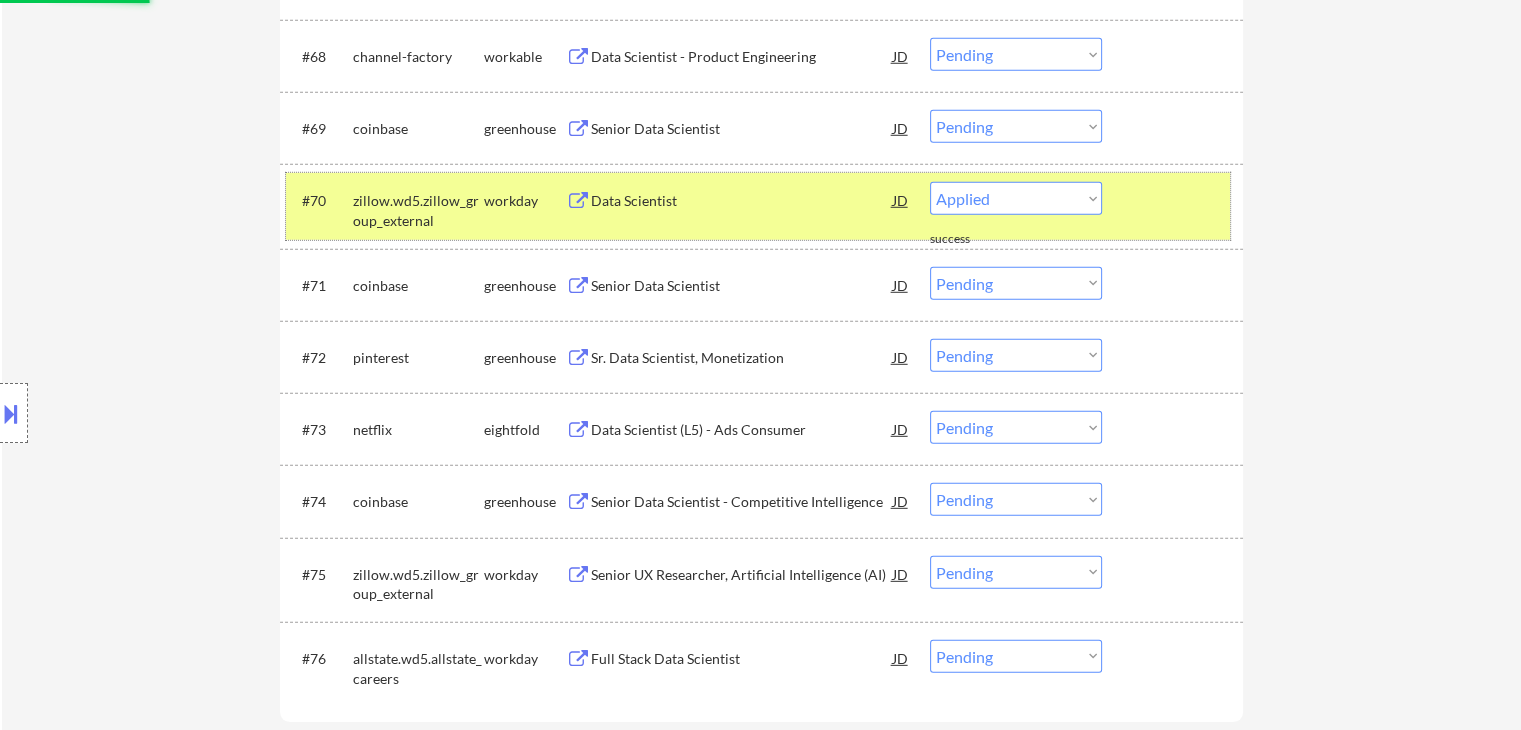click on "zillow.wd5.zillow_group_external" at bounding box center (418, 210) 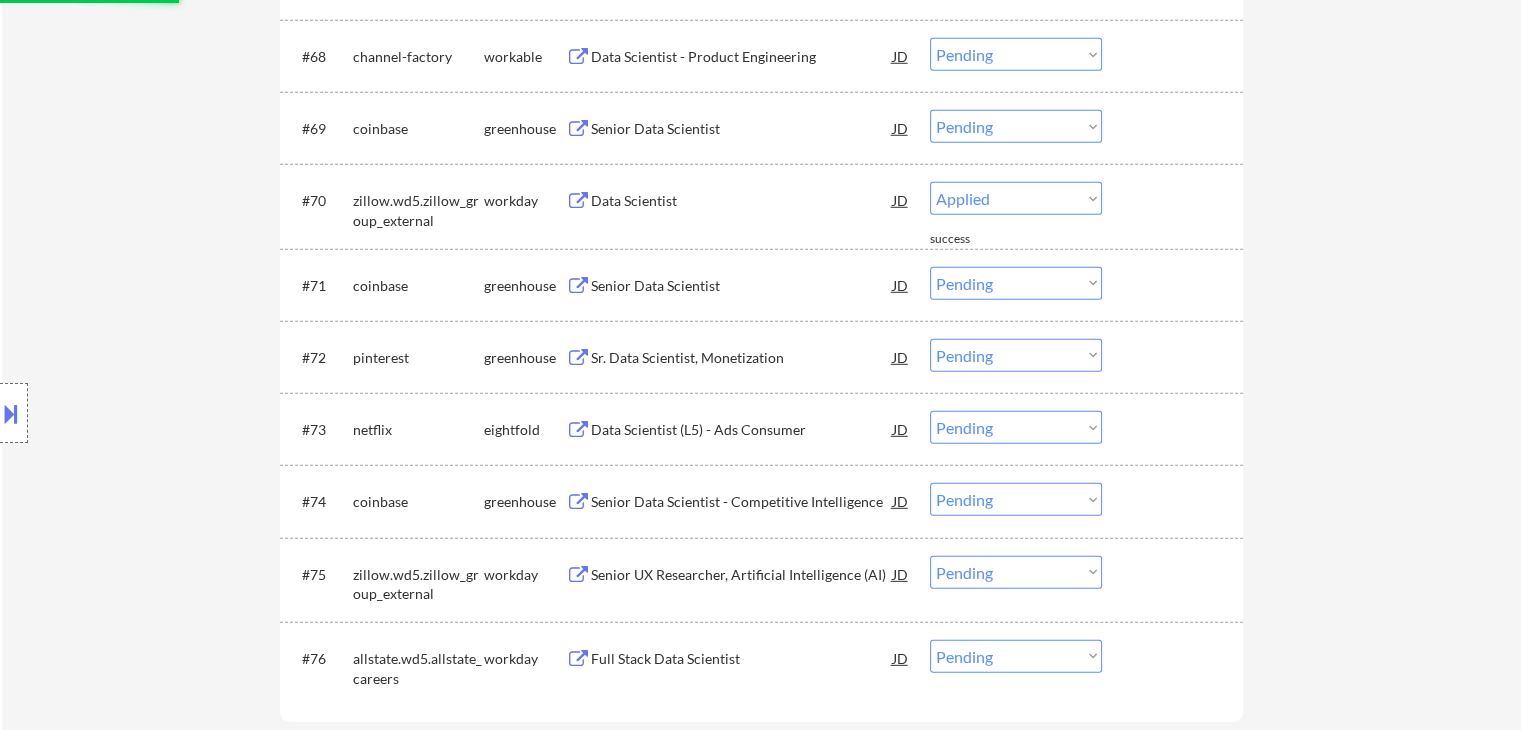 select on ""pending"" 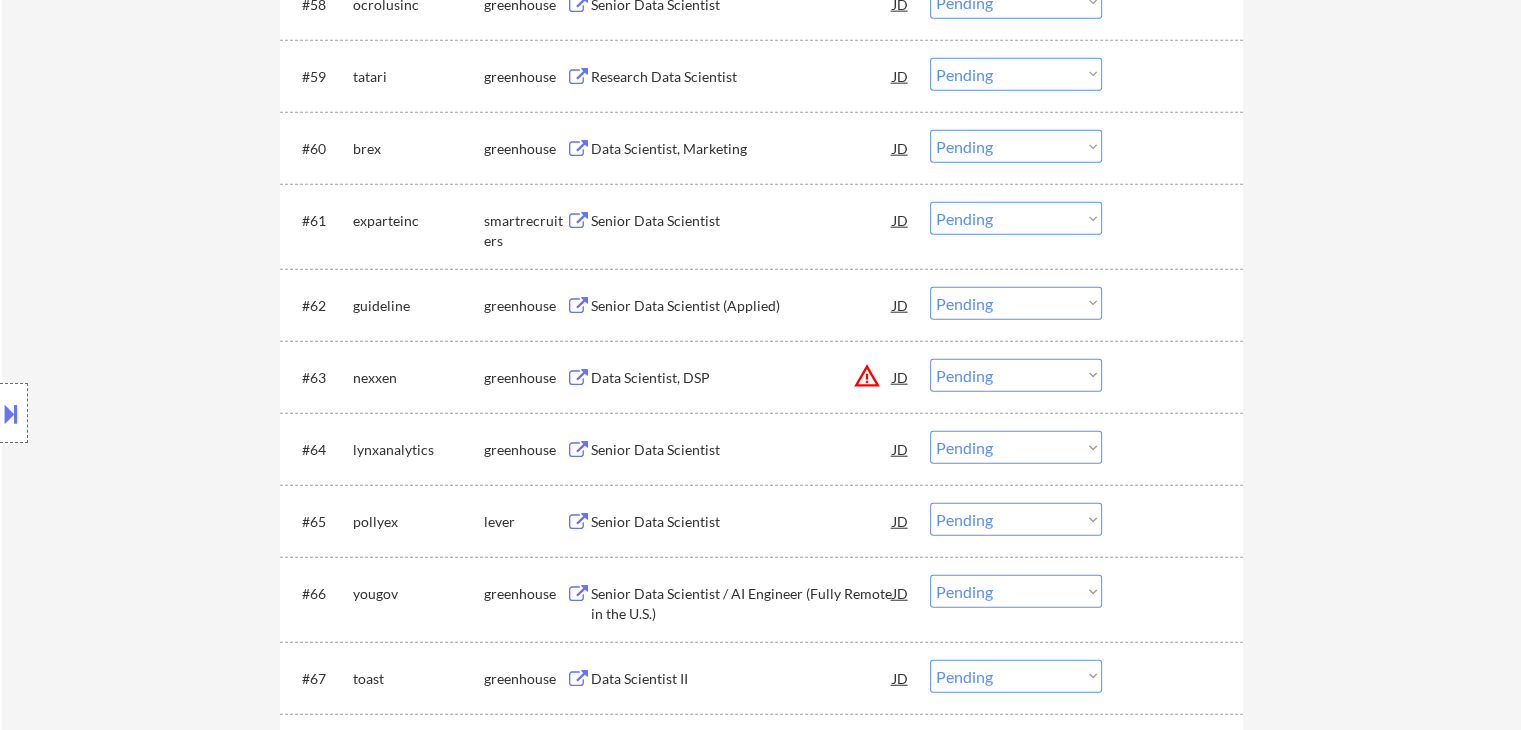 scroll, scrollTop: 5020, scrollLeft: 0, axis: vertical 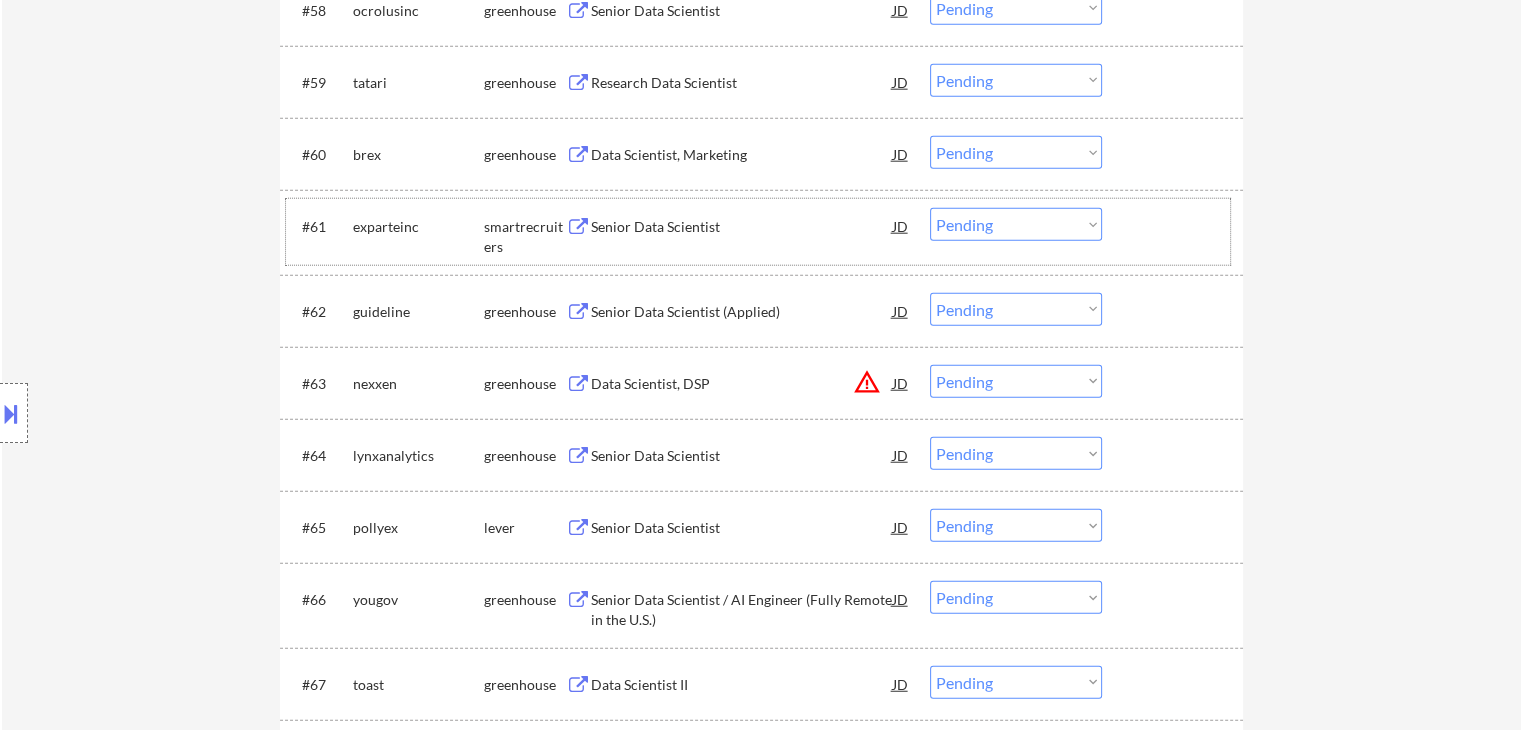 click on "smartrecruiters" at bounding box center (525, 236) 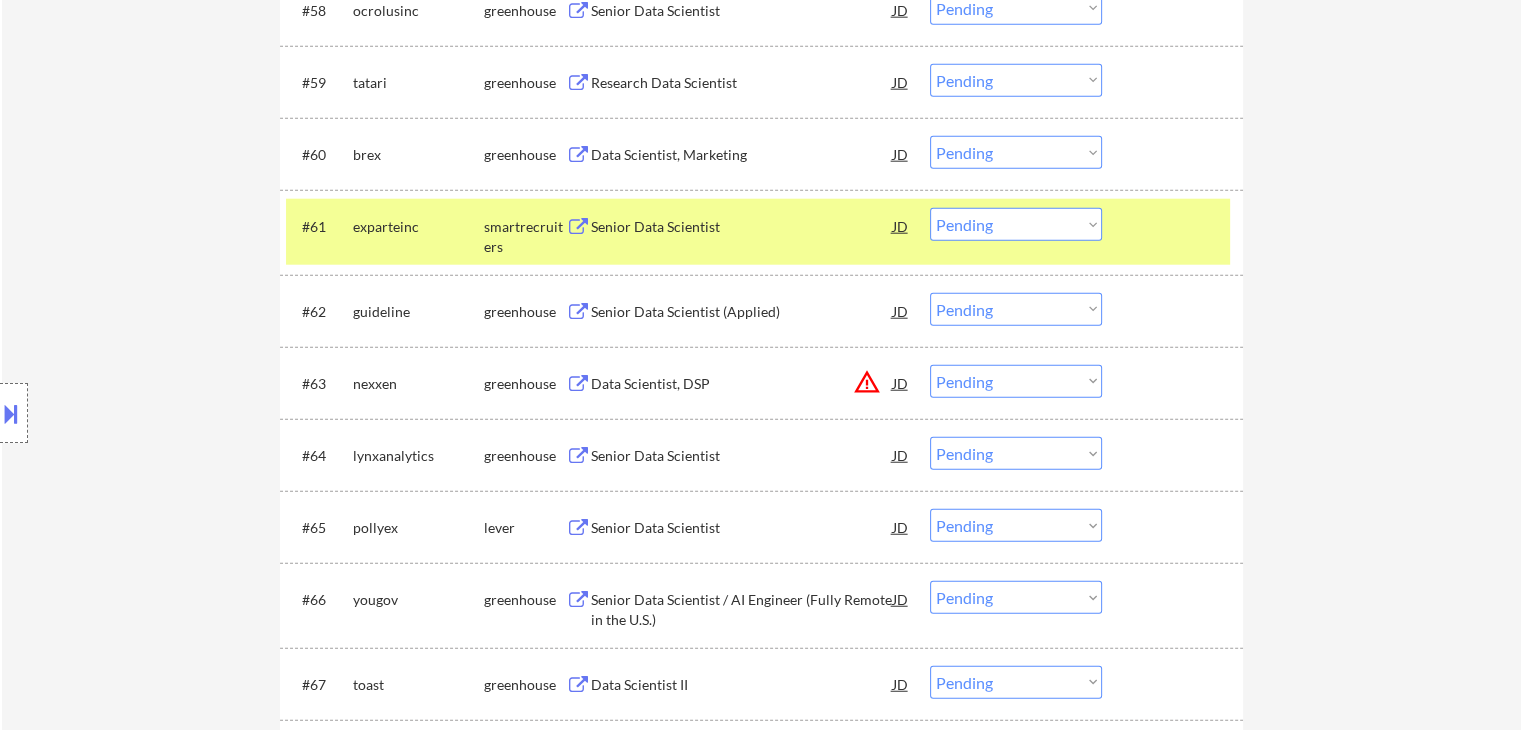 click on "Senior Data Scientist" at bounding box center (742, 227) 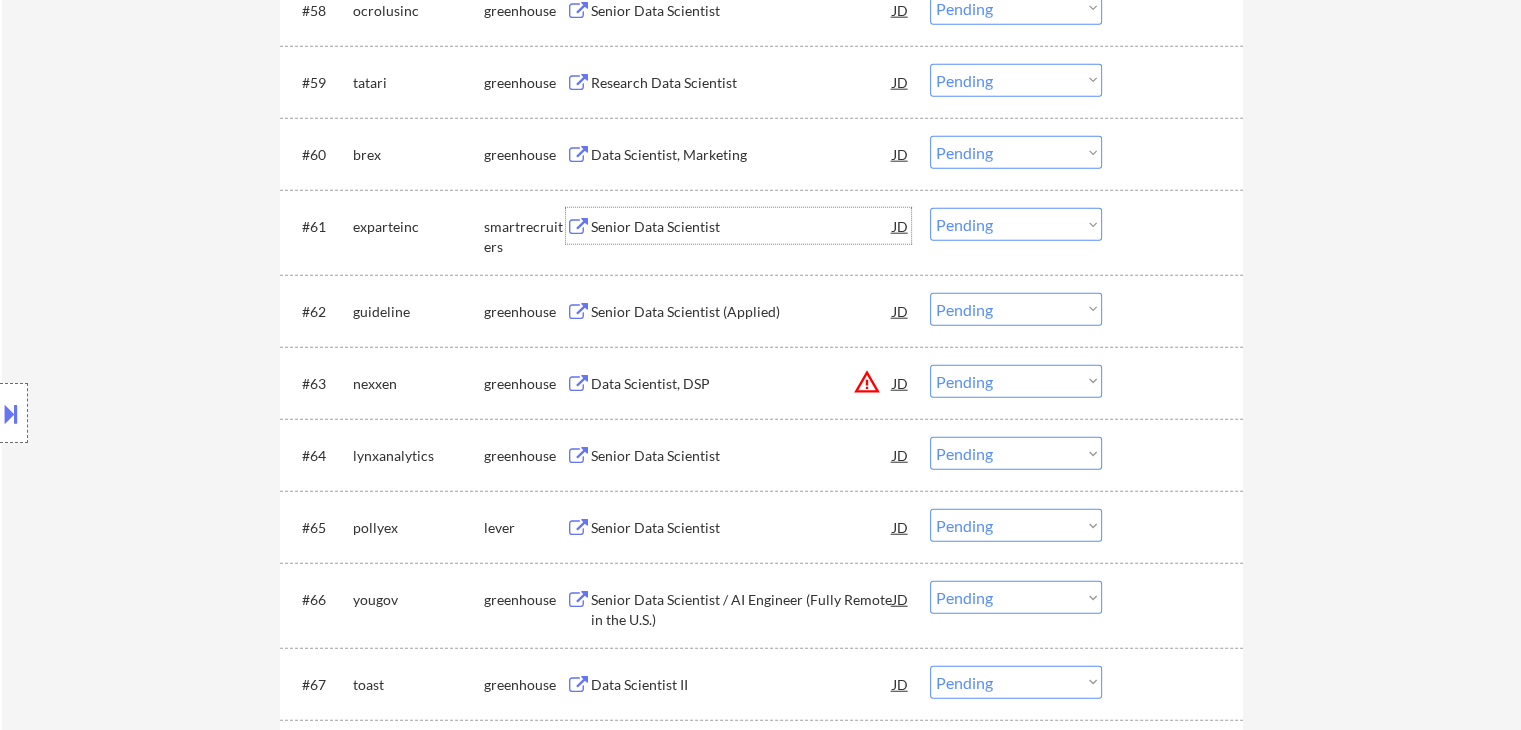 drag, startPoint x: 991, startPoint y: 226, endPoint x: 992, endPoint y: 237, distance: 11.045361 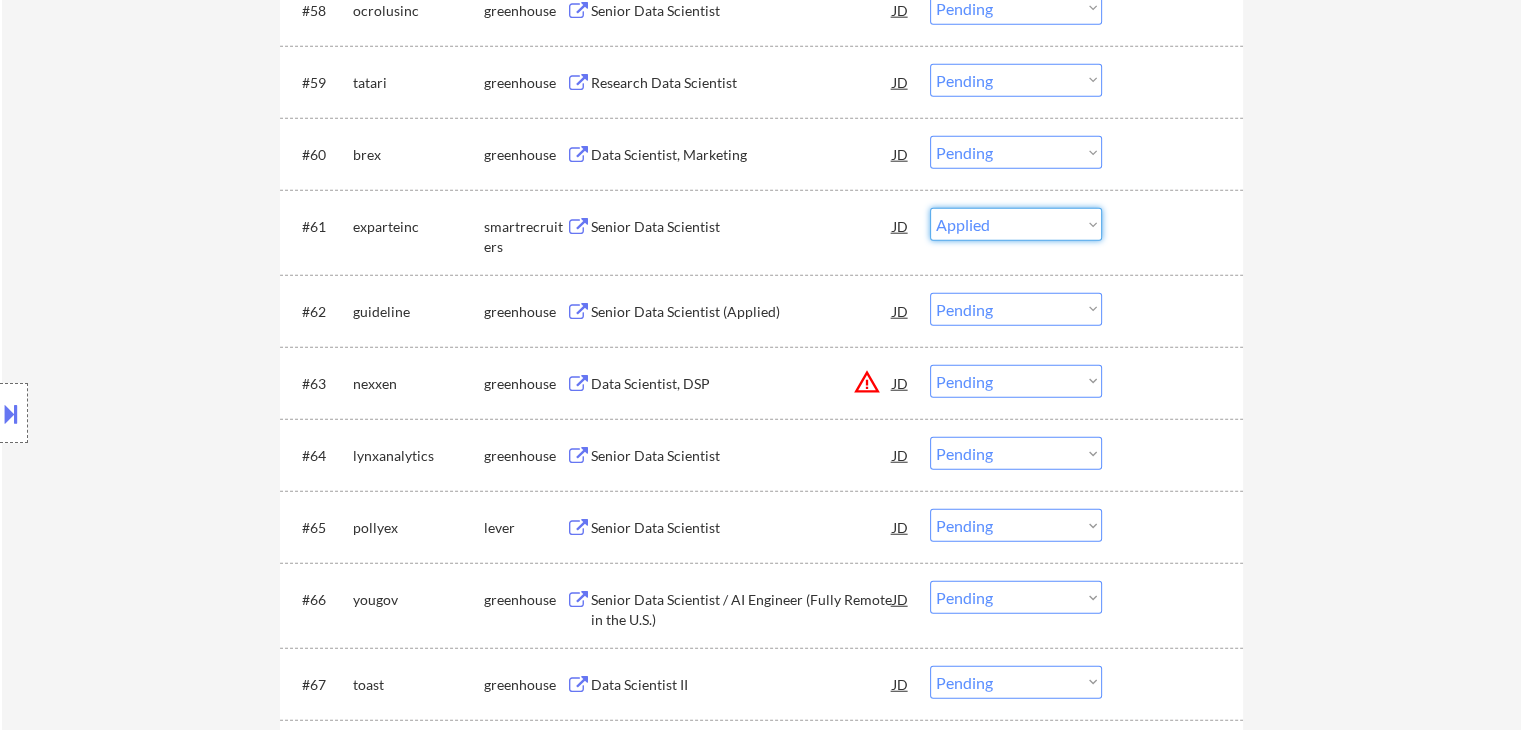 click on "Choose an option... Pending Applied Excluded (Questions) Excluded (Expired) Excluded (Location) Excluded (Bad Match) Excluded (Blocklist) Excluded (Salary) Excluded (Other)" at bounding box center (1016, 224) 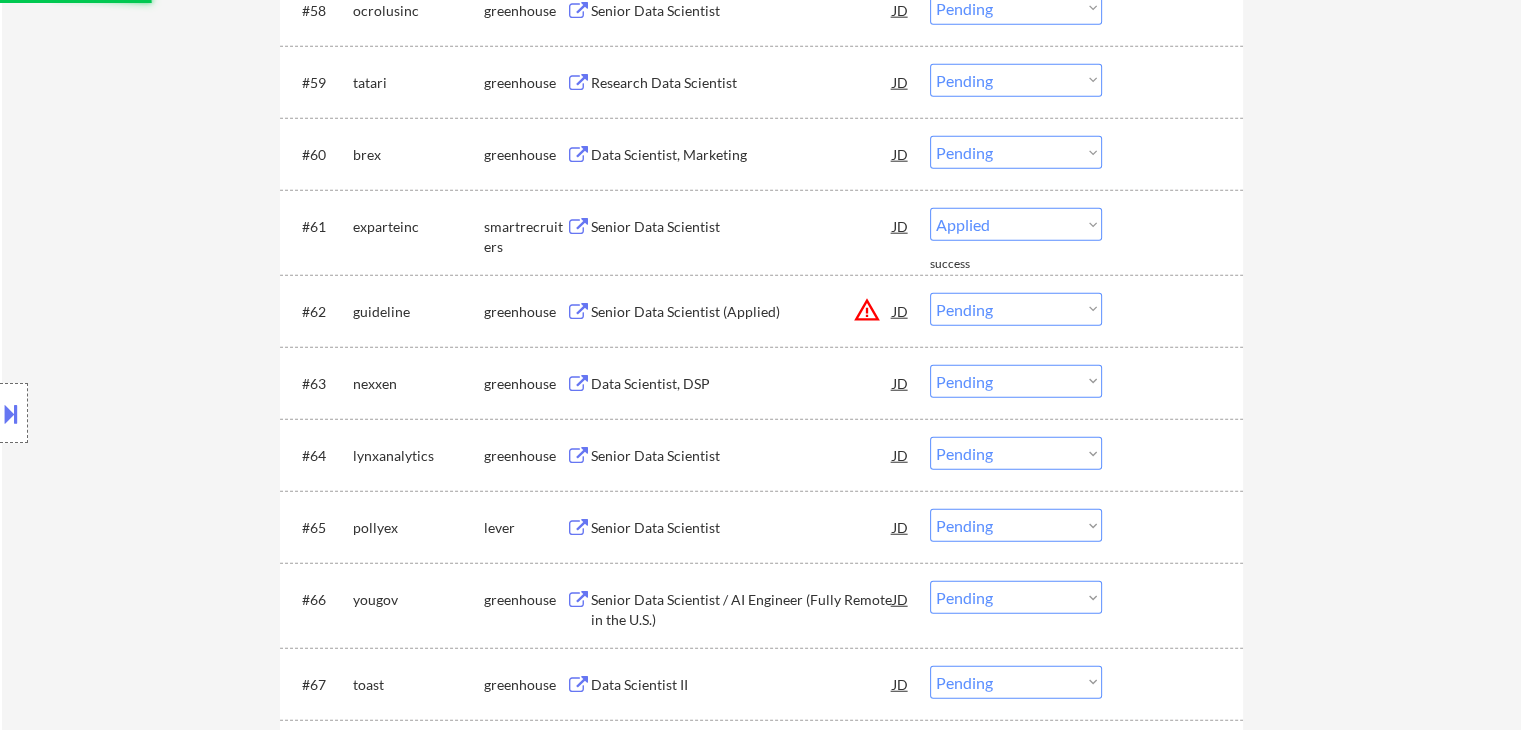 select on ""pending"" 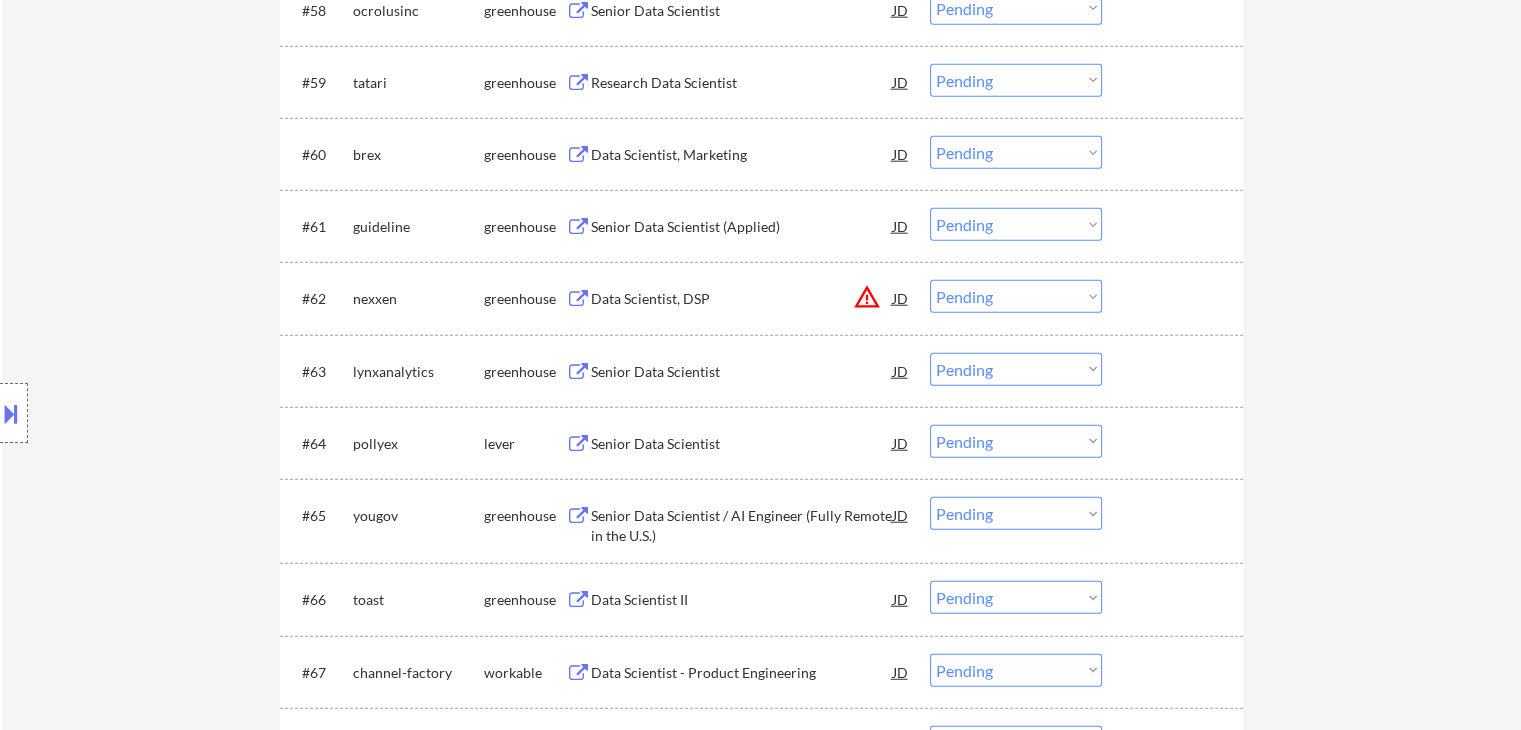 click on "Senior Data Scientist (Applied)" at bounding box center (742, 227) 